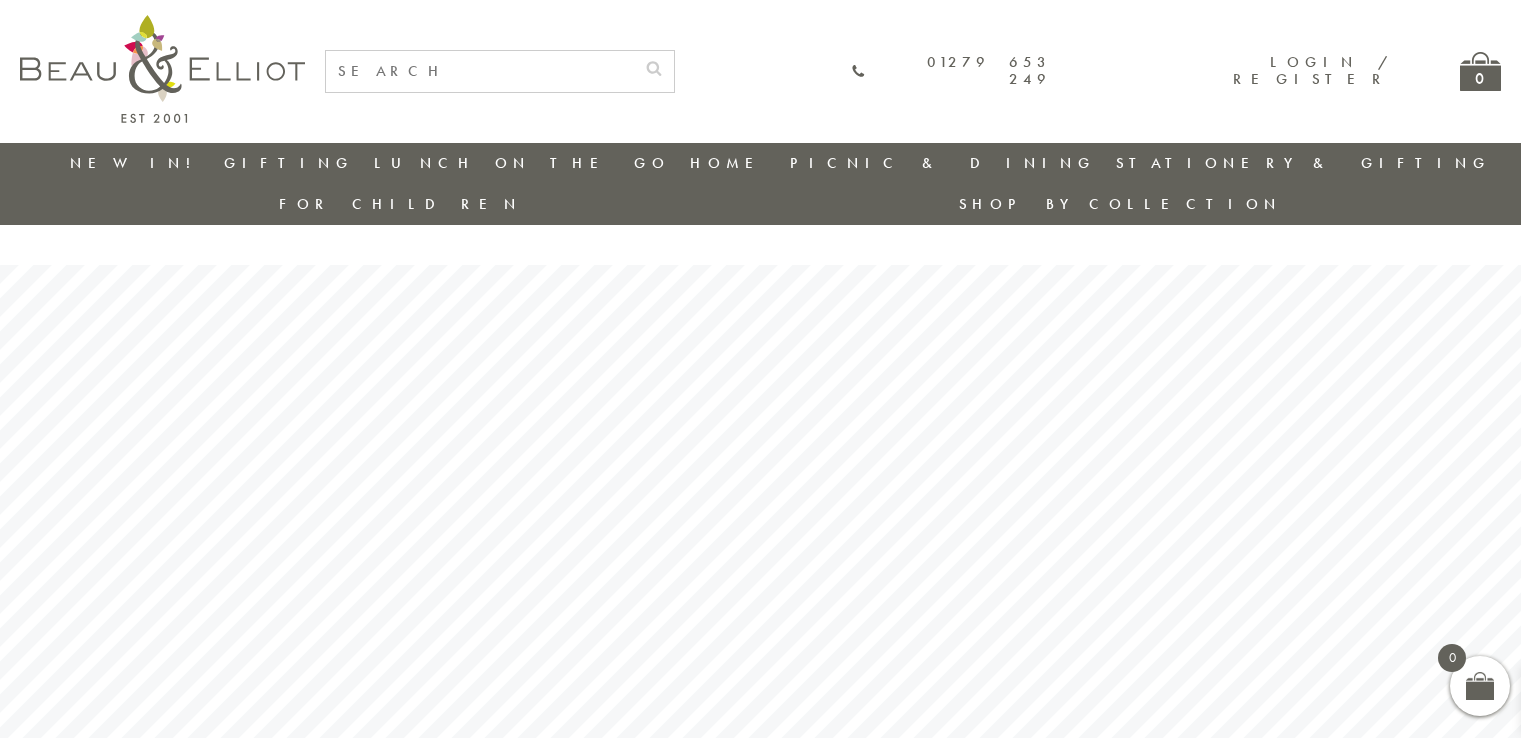scroll, scrollTop: 0, scrollLeft: 0, axis: both 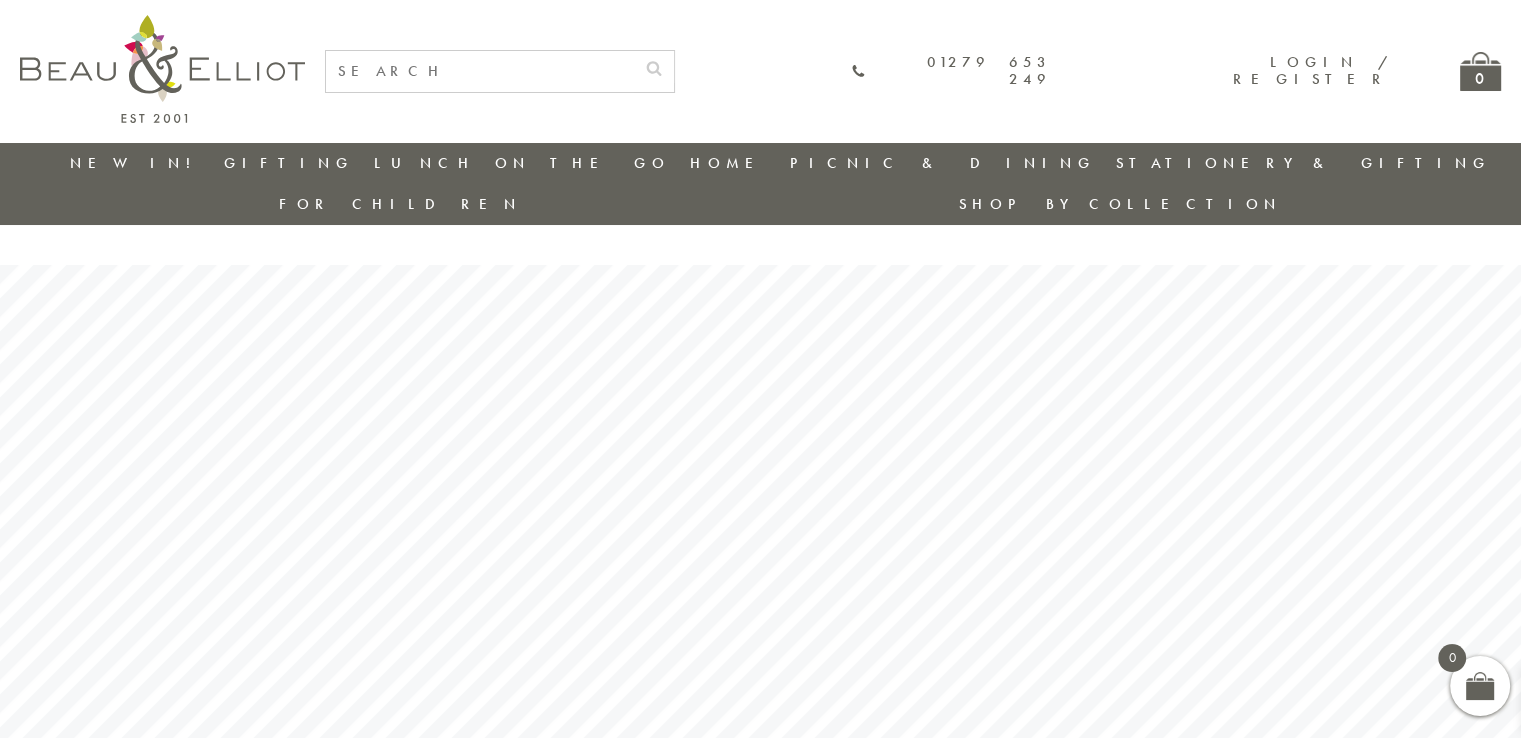 click 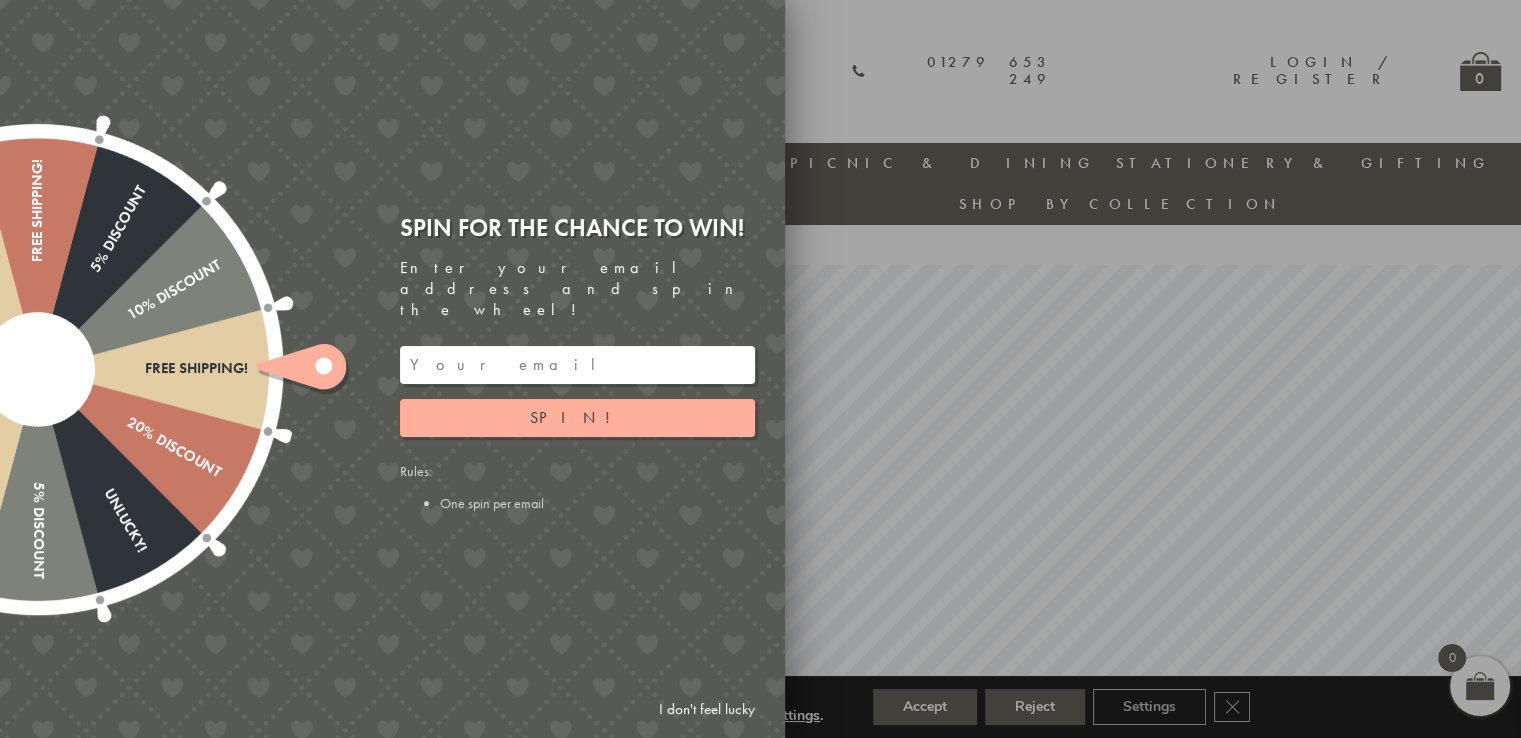 click at bounding box center (577, 365) 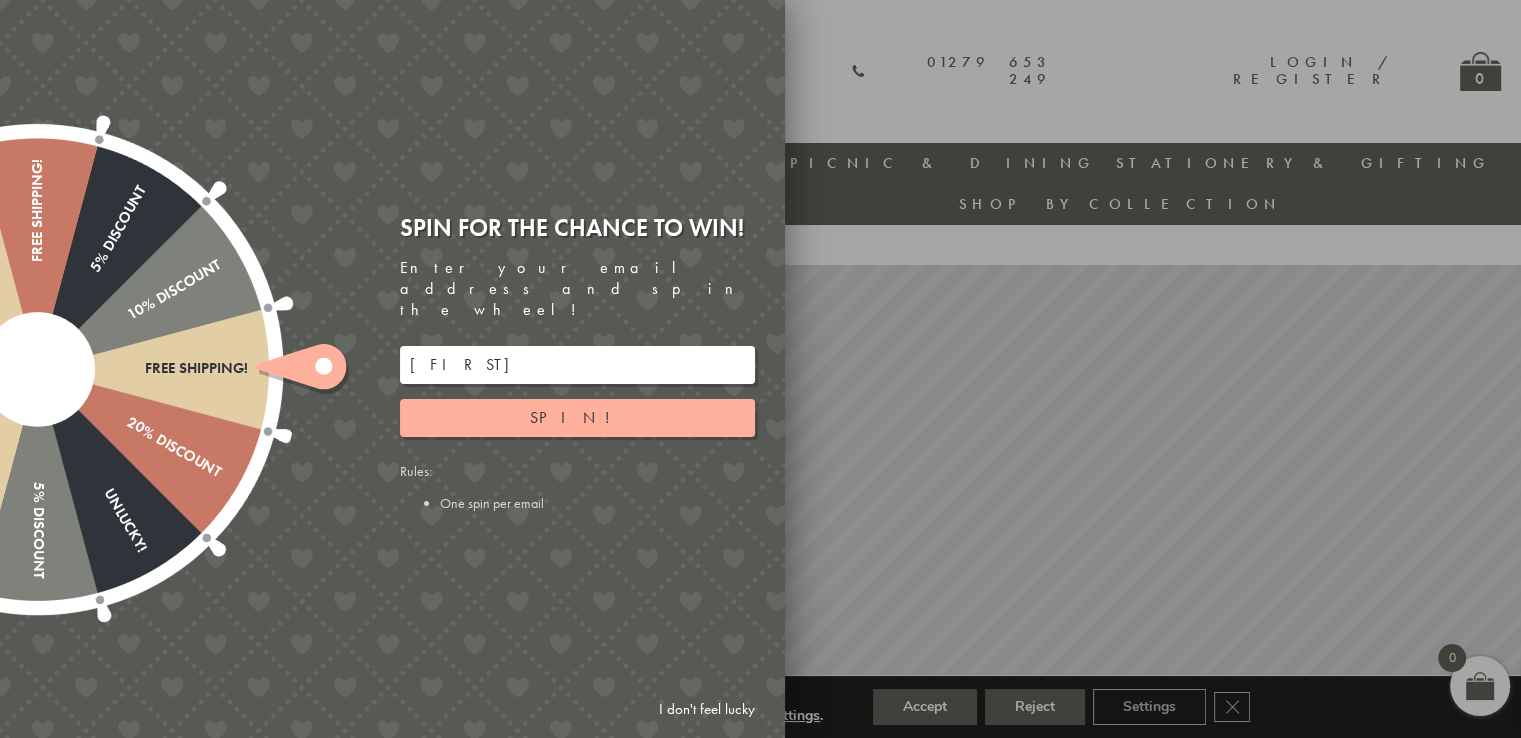 click 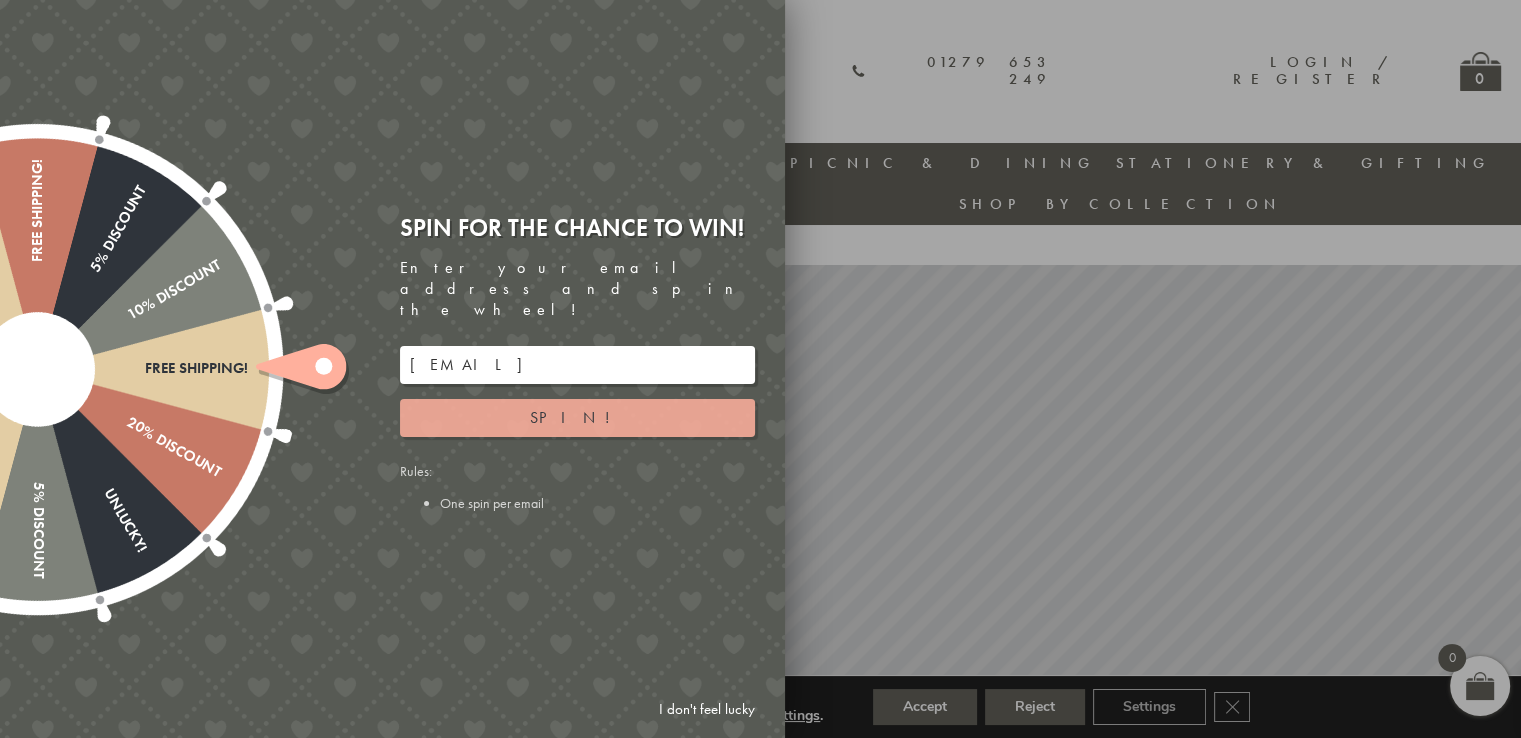 click on "Spin!" at bounding box center (577, 418) 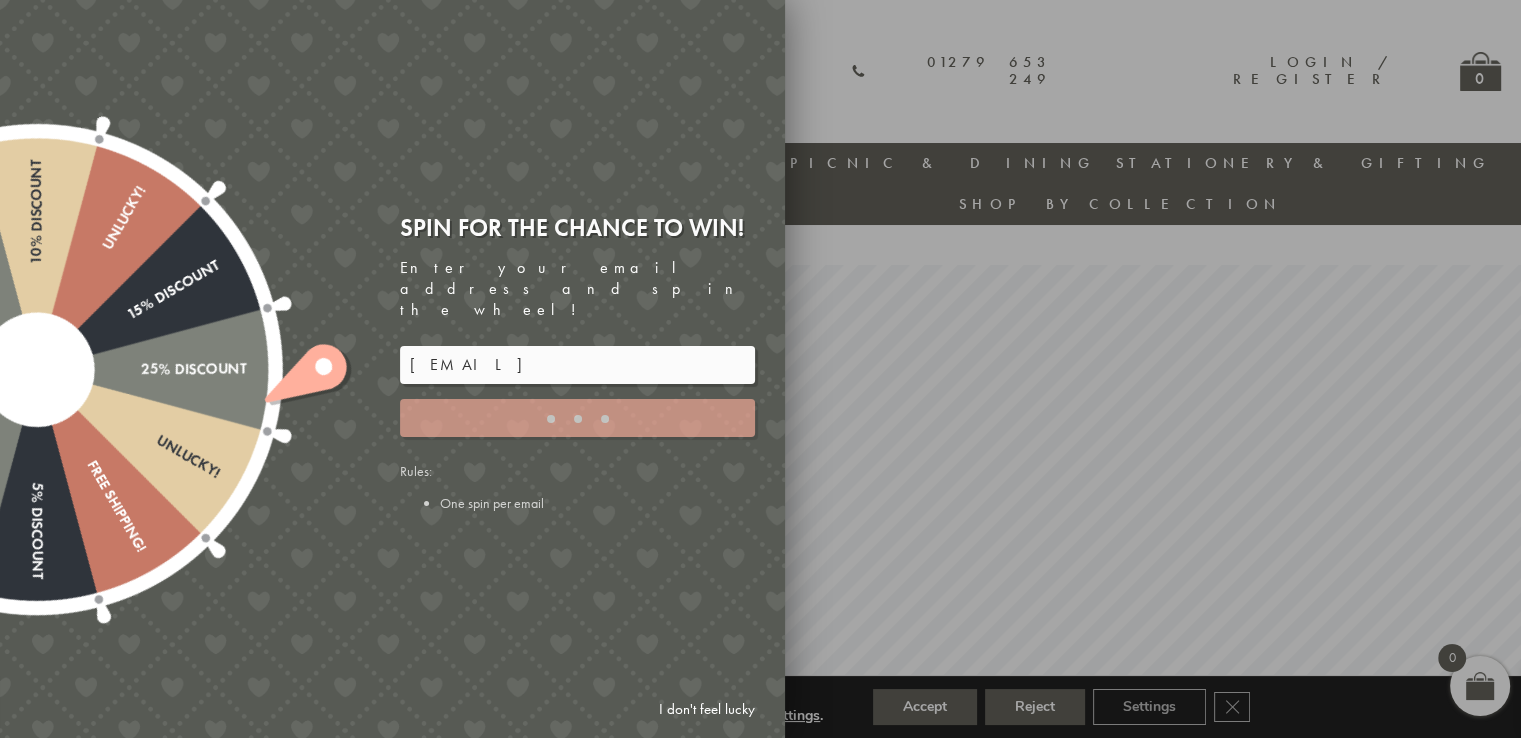 type on "3KEPDERC" 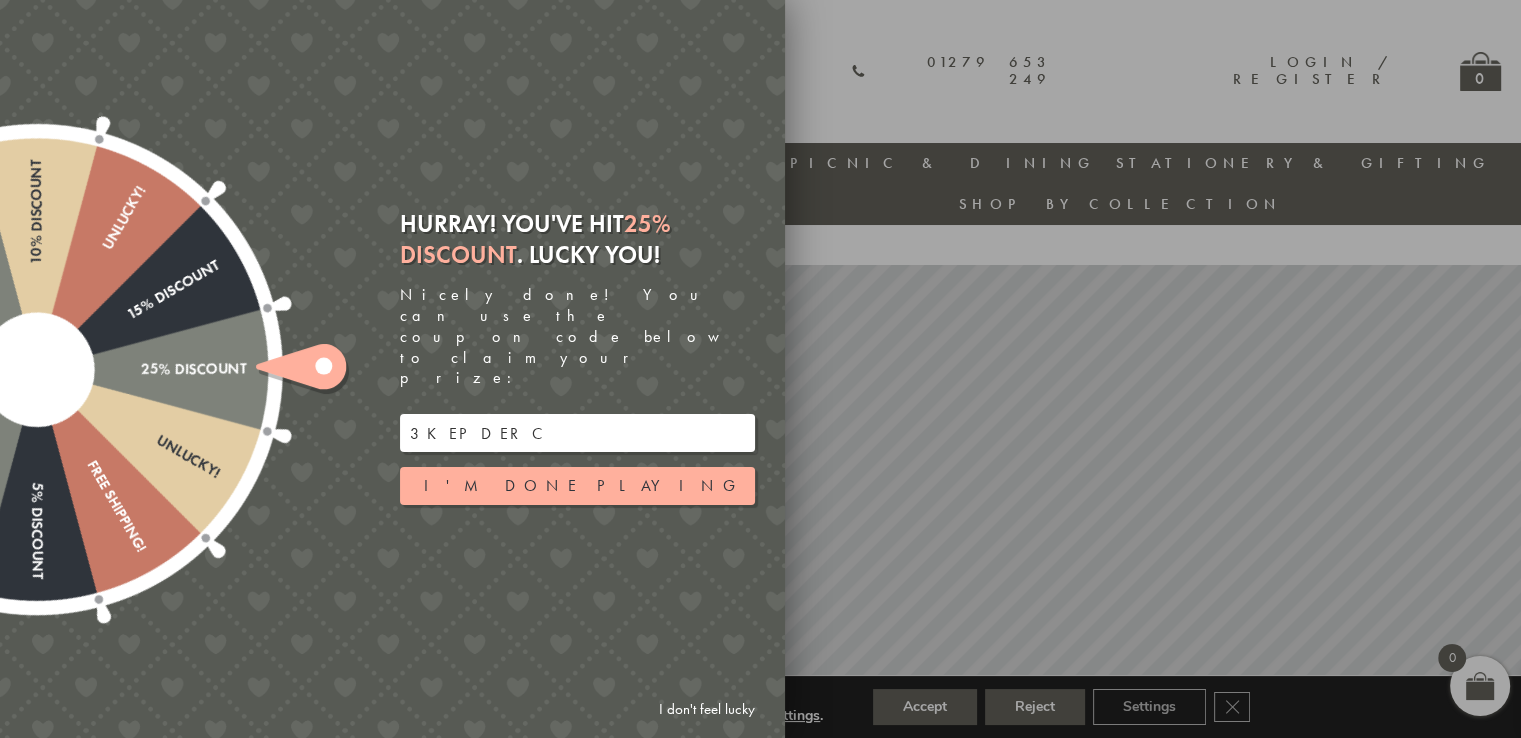 drag, startPoint x: 544, startPoint y: 406, endPoint x: 400, endPoint y: 384, distance: 145.67087 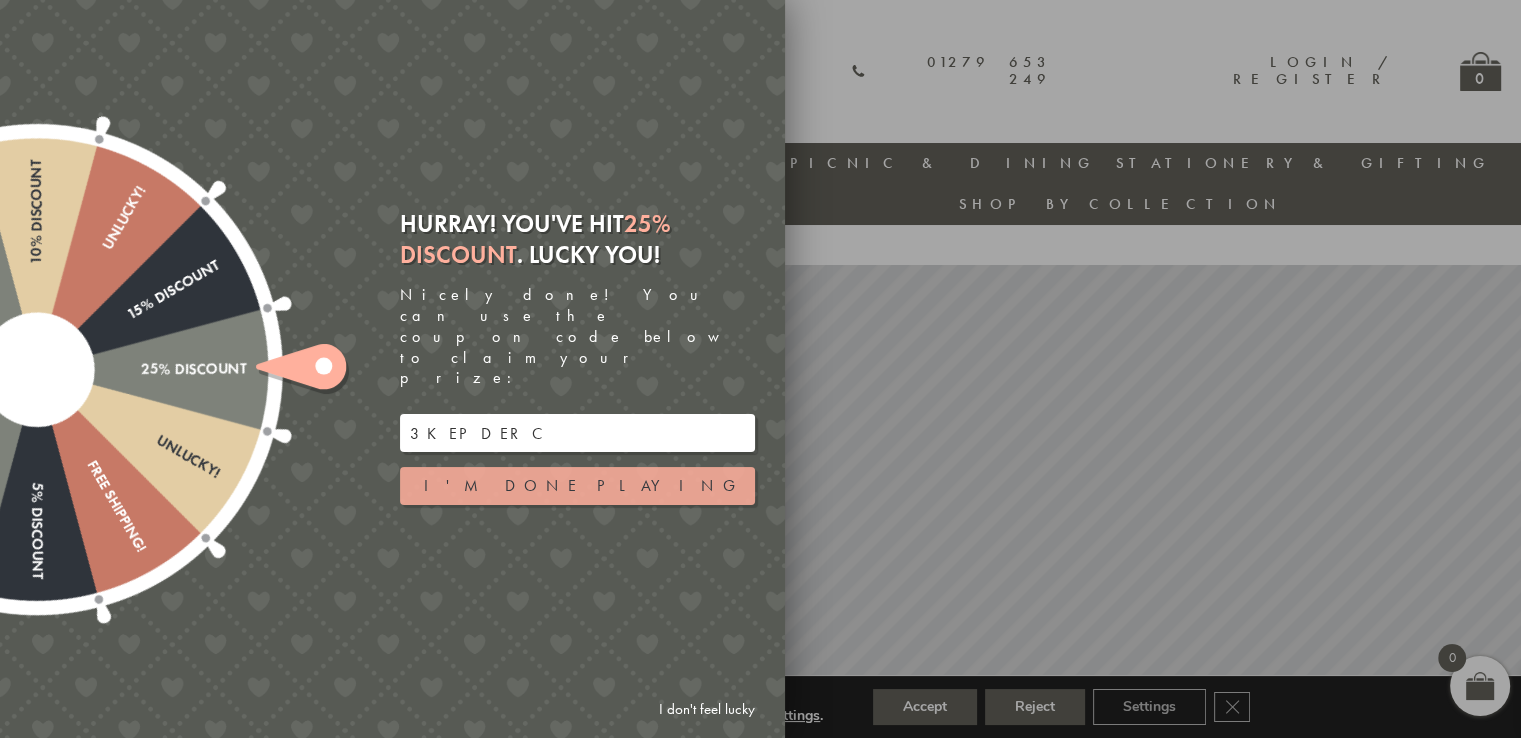 click on "I'm done playing" at bounding box center [577, 486] 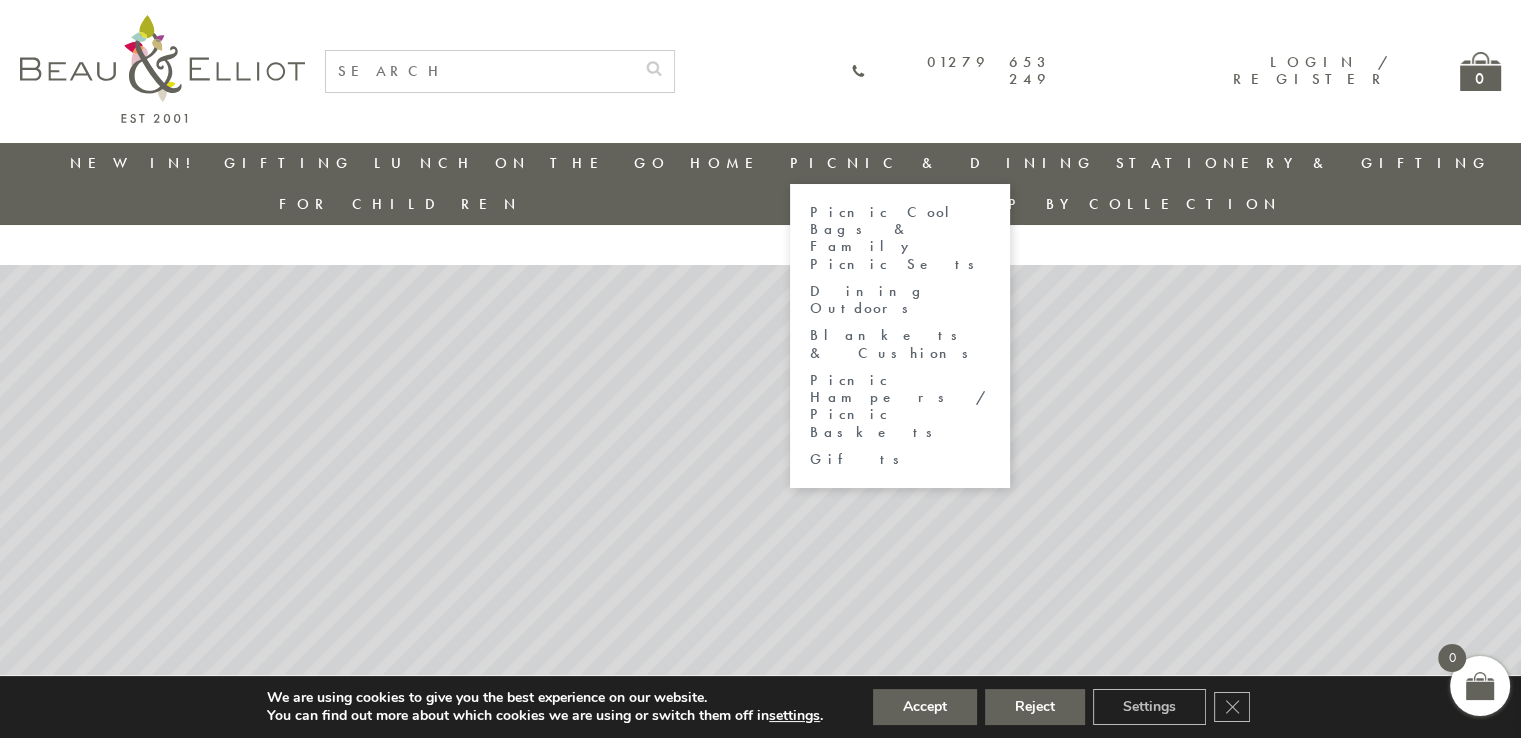 click on "Picnic Cool Bags & Family Picnic Sets" at bounding box center (900, 238) 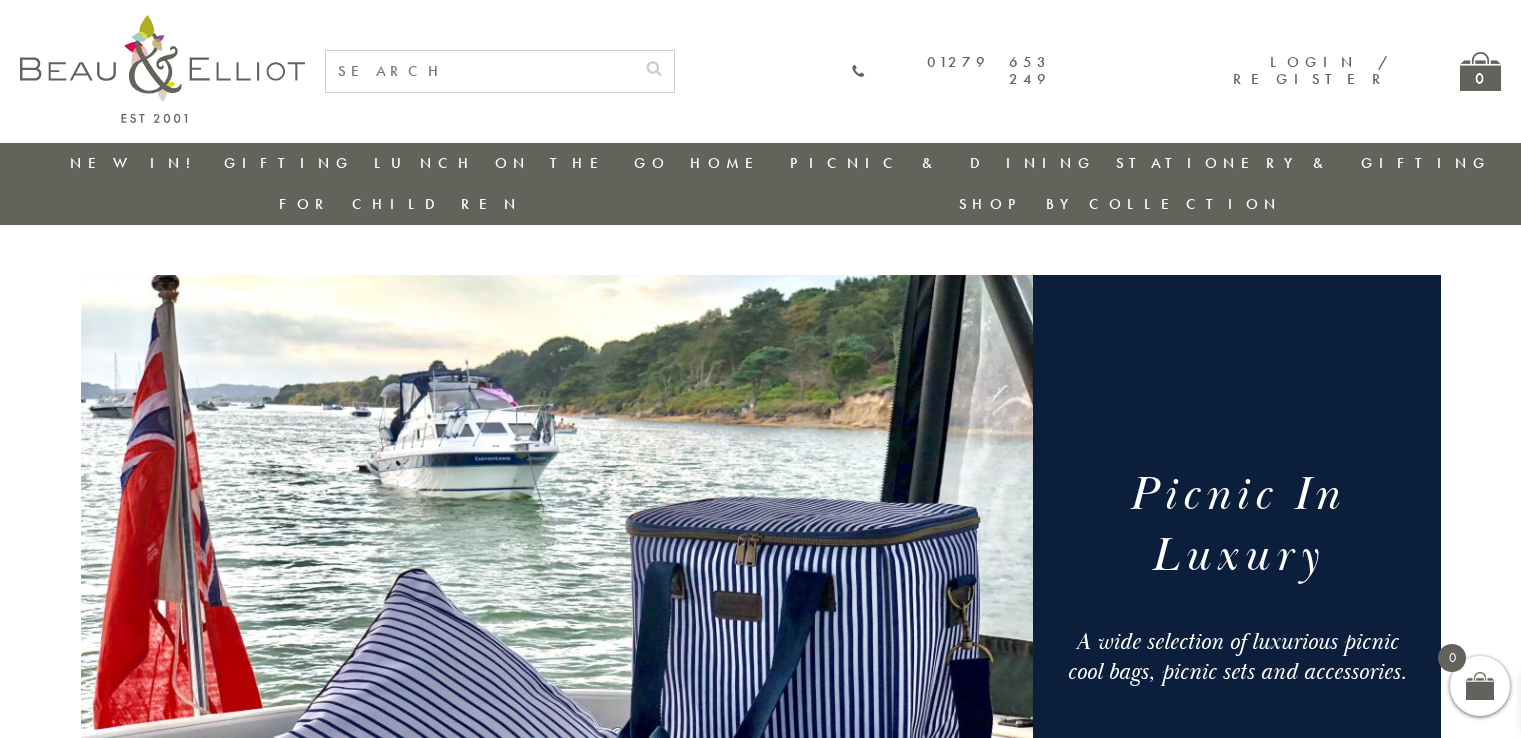 scroll, scrollTop: 0, scrollLeft: 0, axis: both 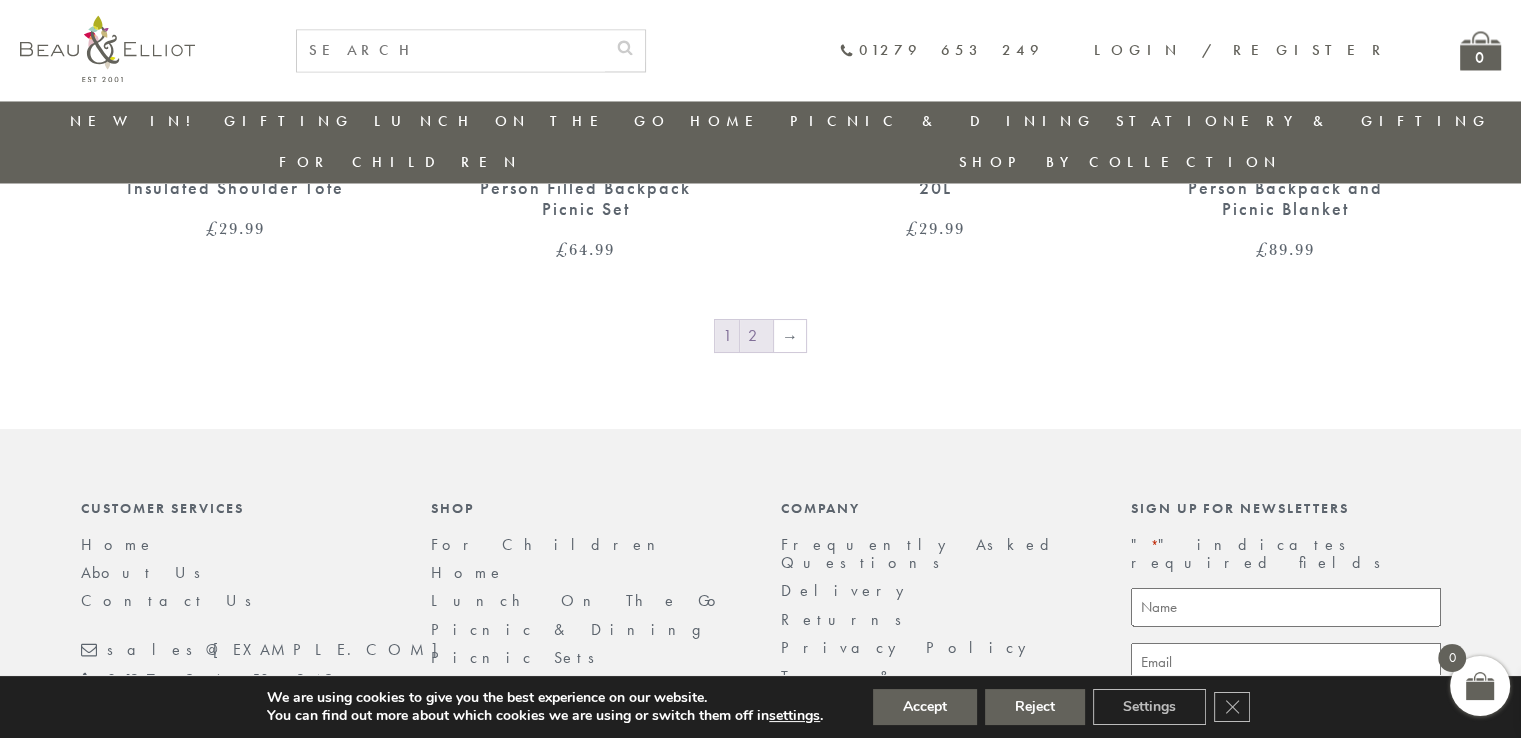click on "2" at bounding box center [756, 336] 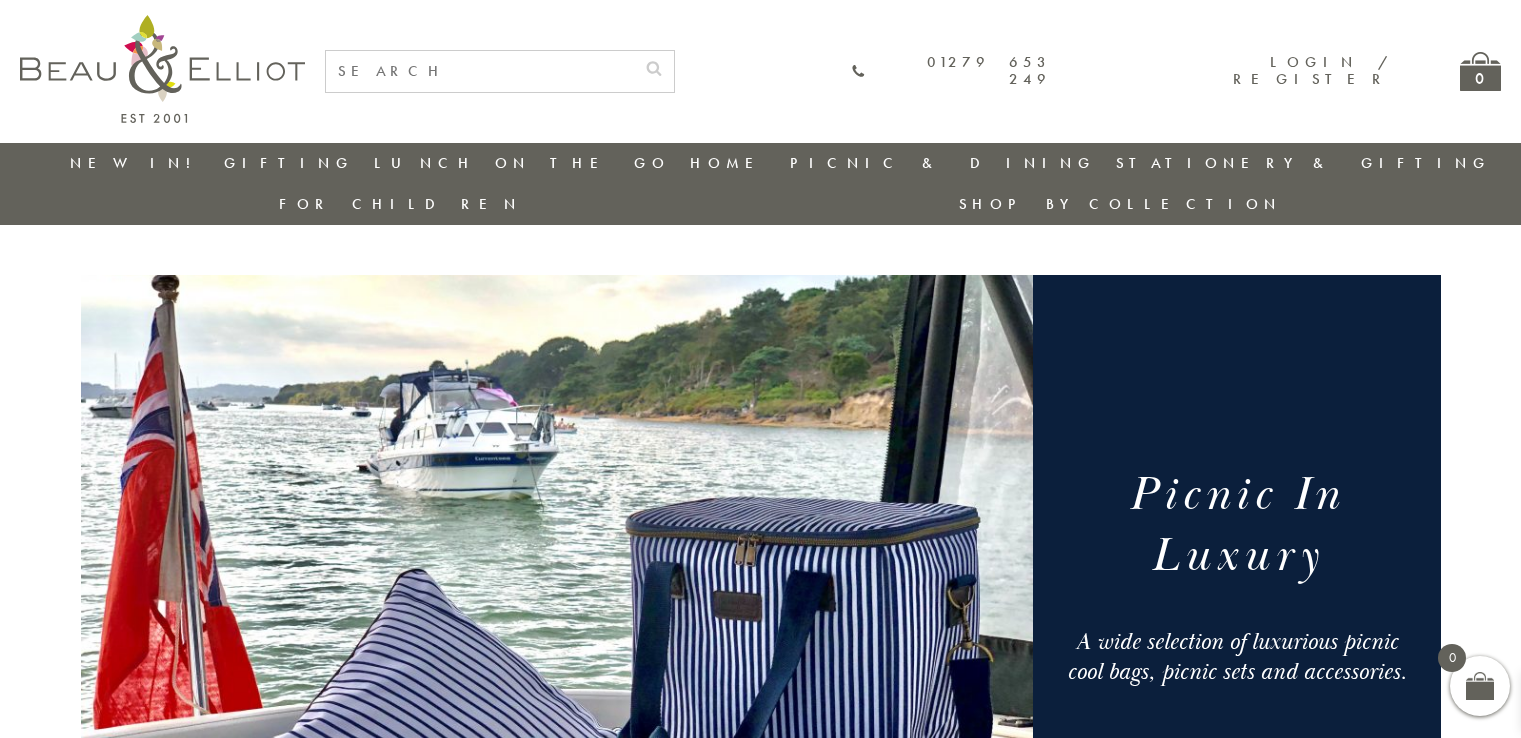 scroll, scrollTop: 0, scrollLeft: 0, axis: both 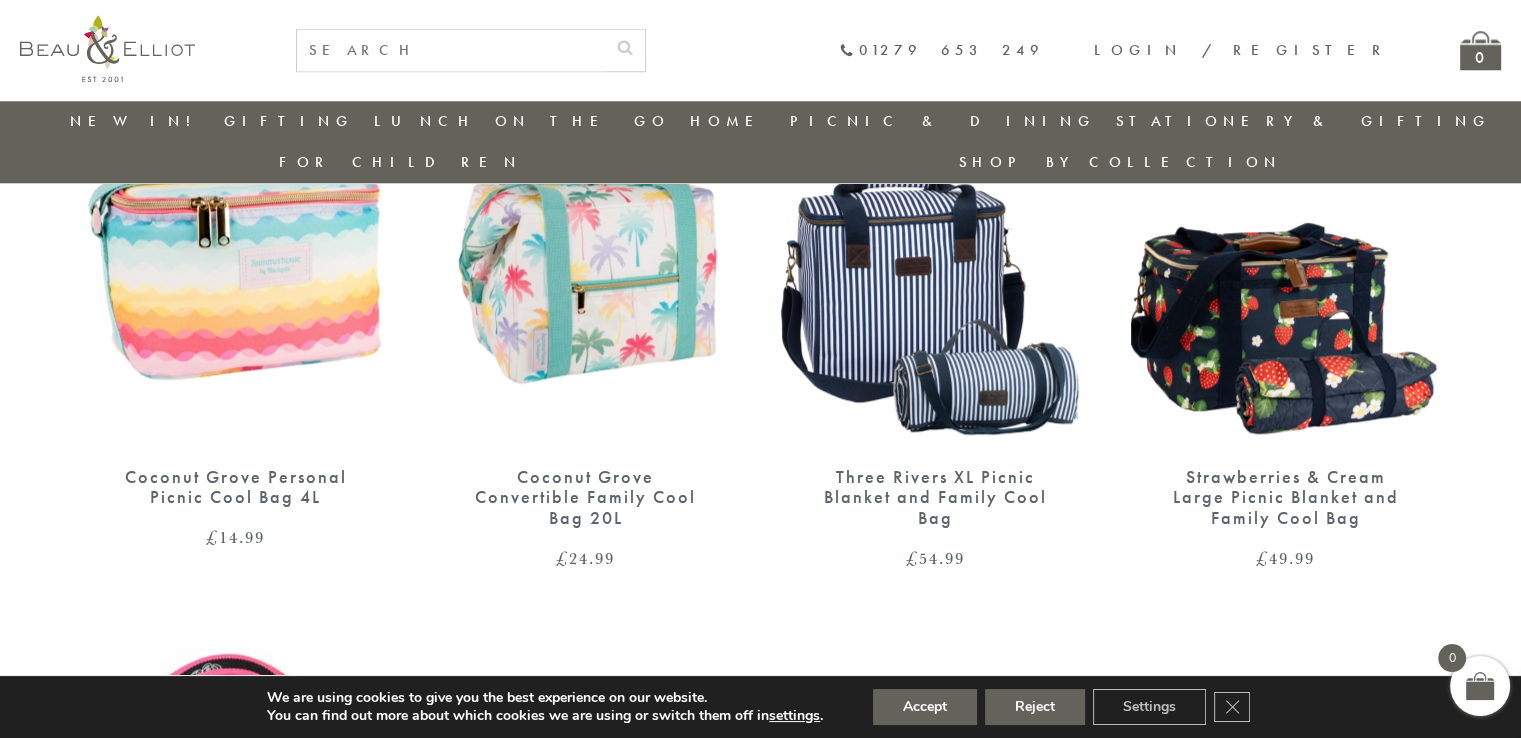 click at bounding box center (936, 247) 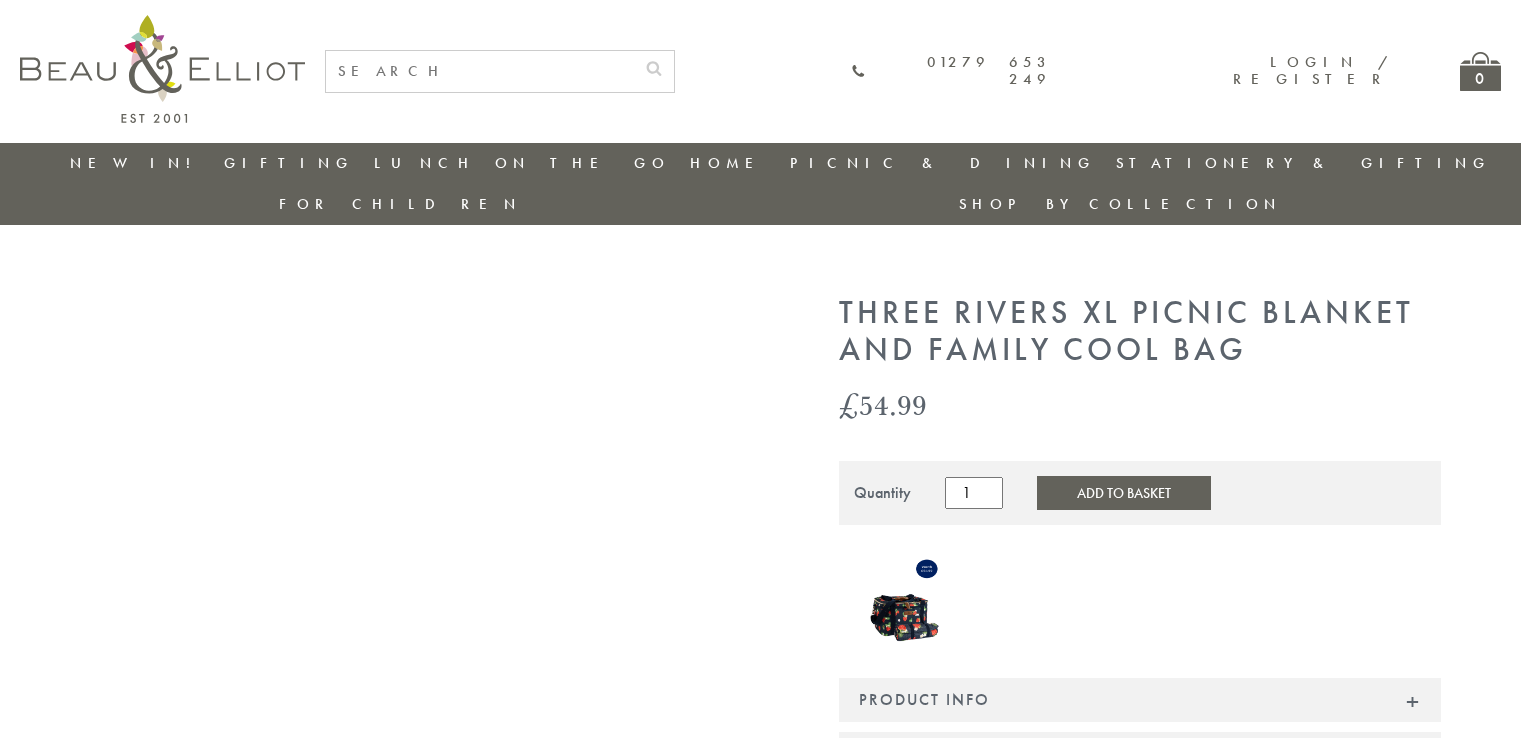 scroll, scrollTop: 0, scrollLeft: 0, axis: both 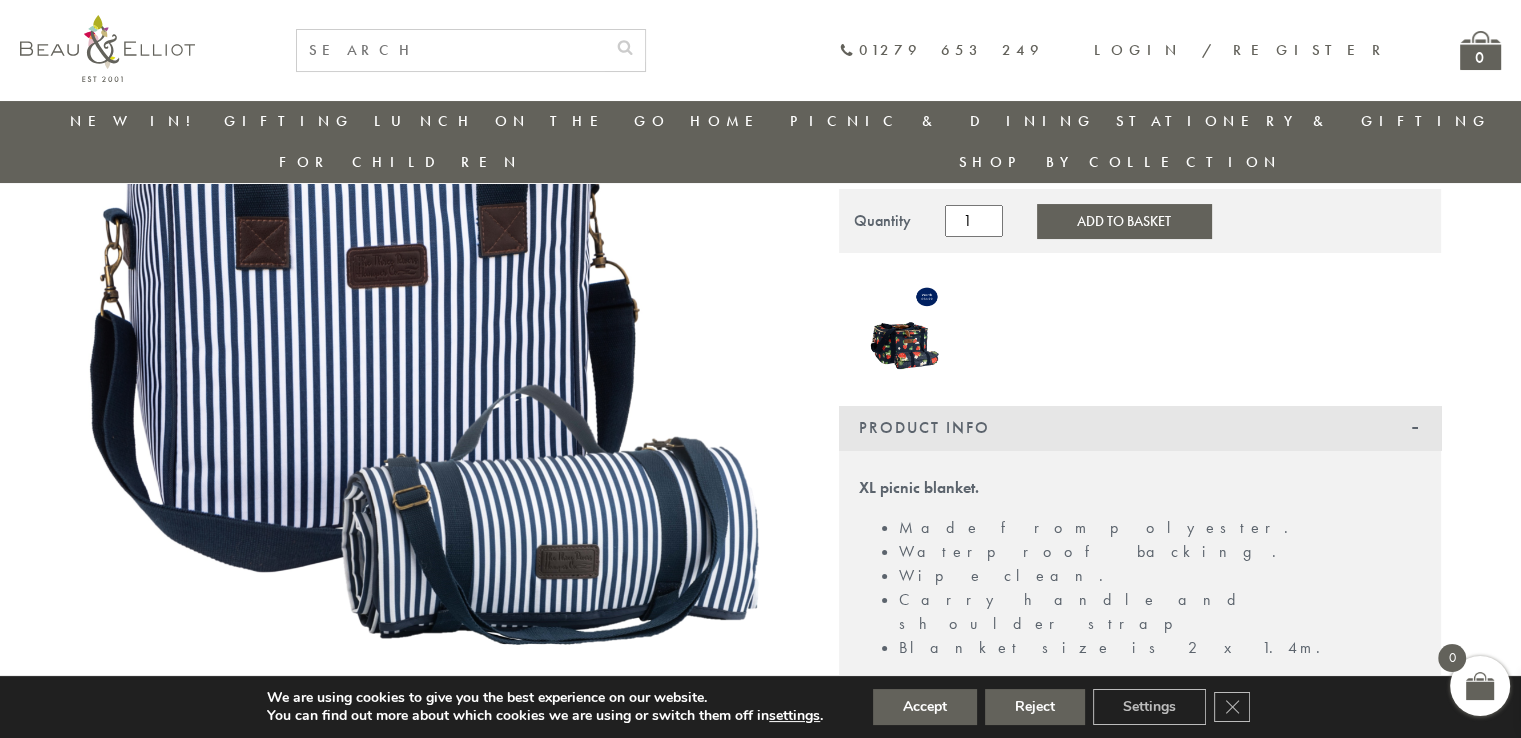 click on "Add to Basket" at bounding box center [1124, 221] 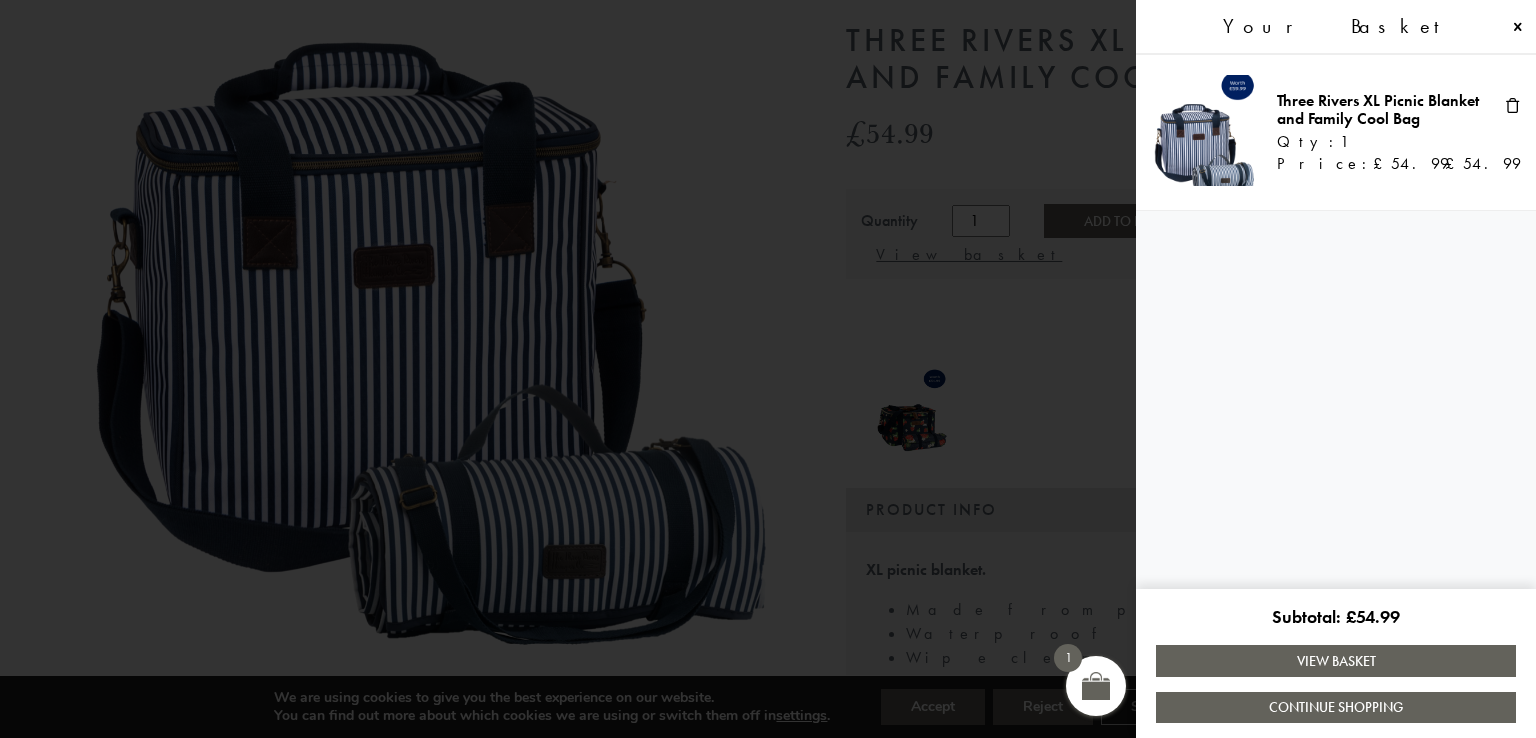 click on "Continue Shopping" at bounding box center [1336, 707] 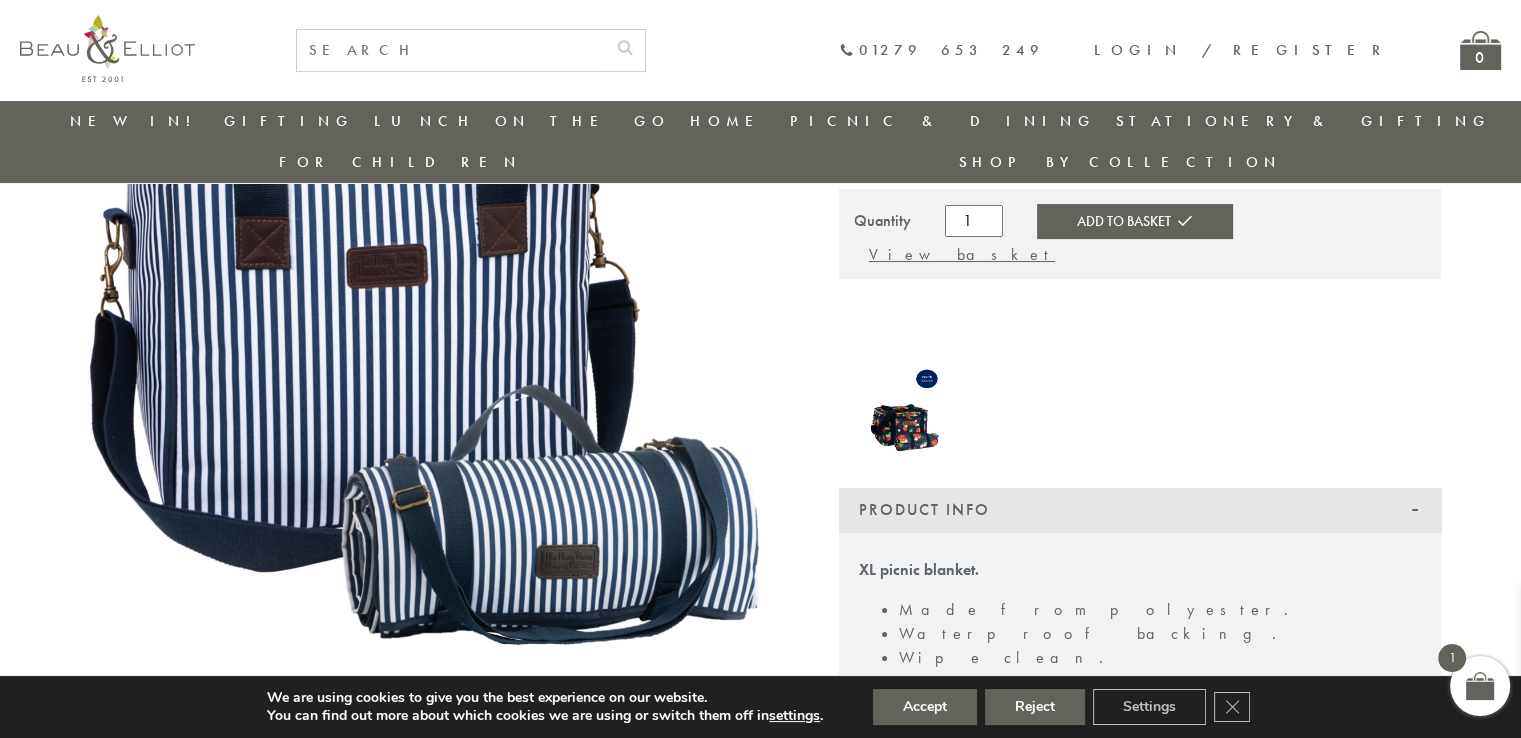 click on "0" at bounding box center [1480, 50] 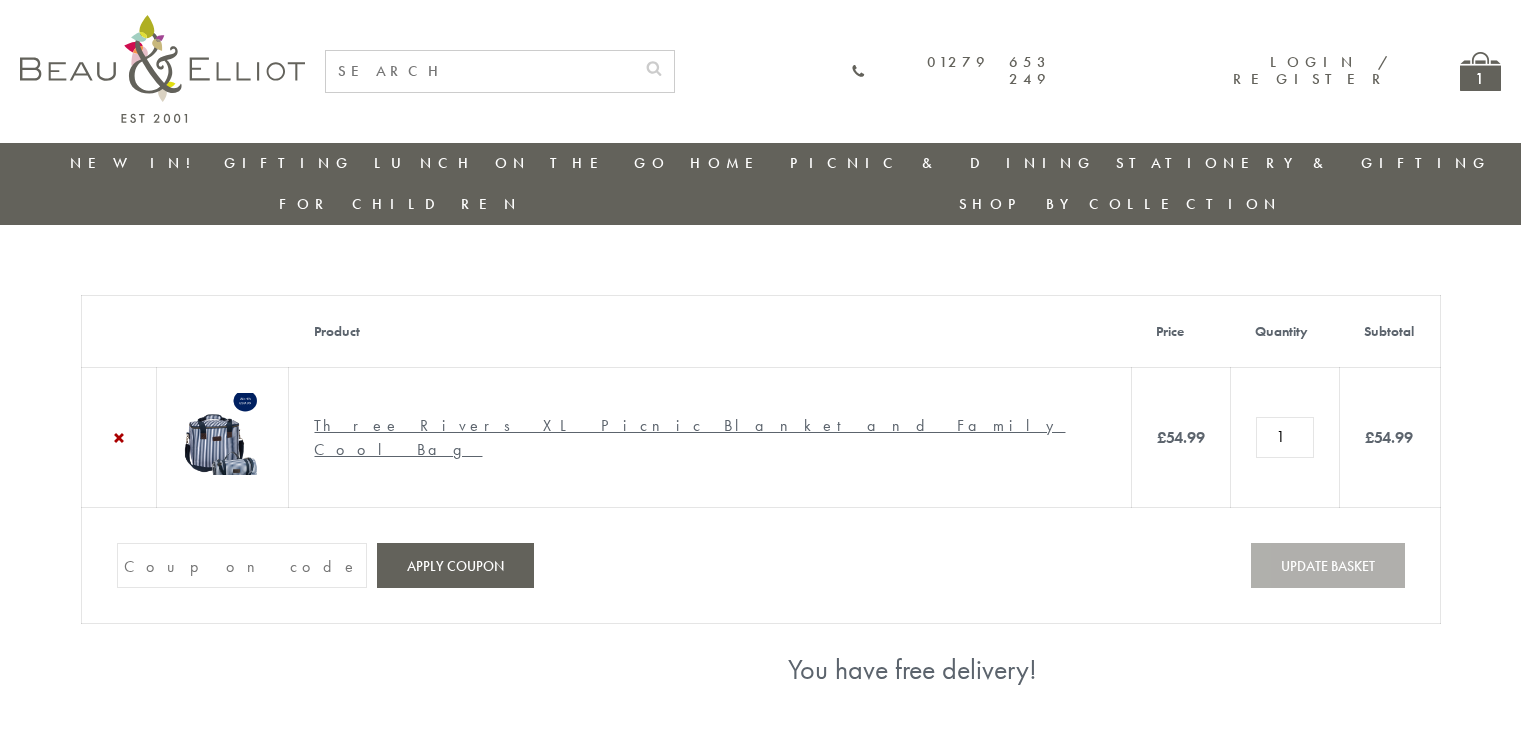 scroll, scrollTop: 0, scrollLeft: 0, axis: both 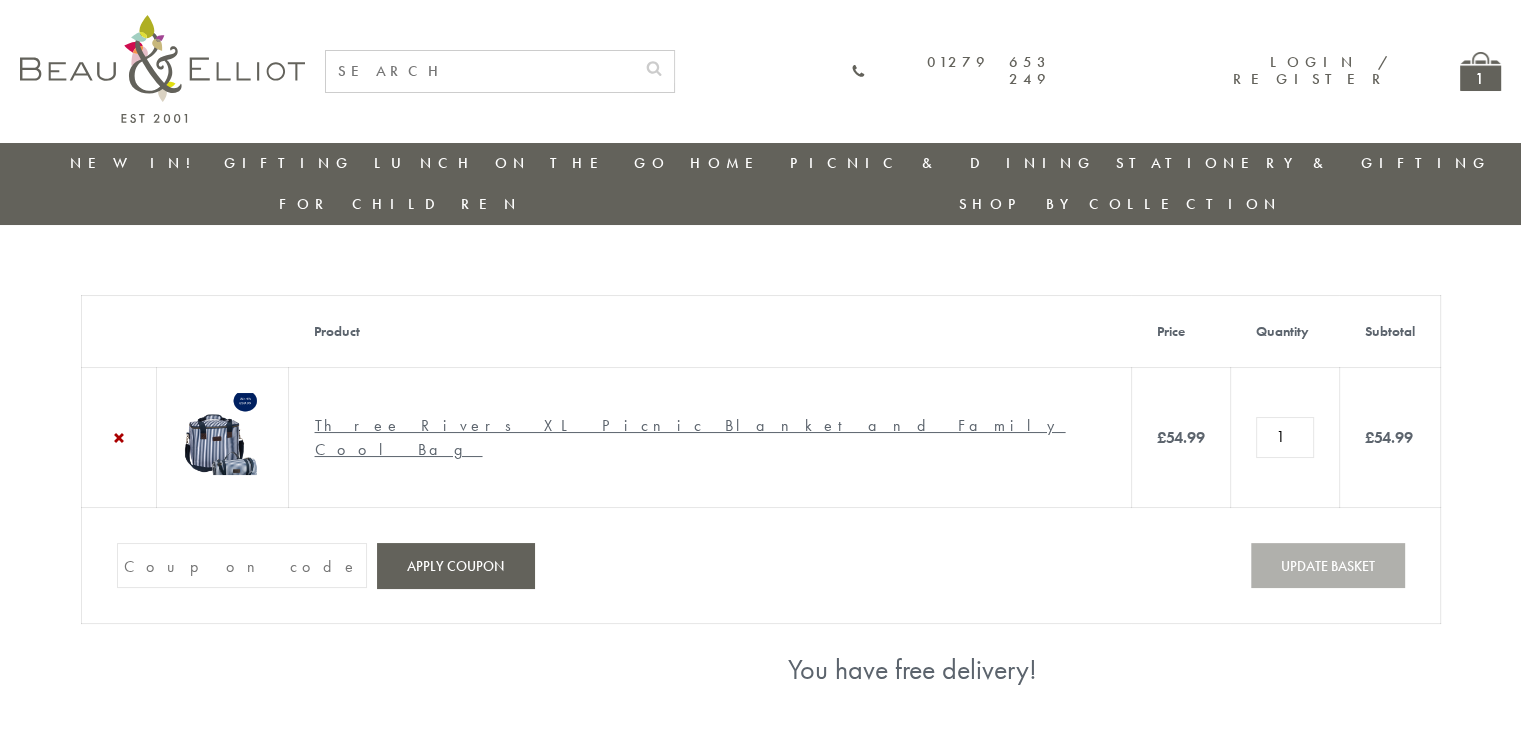 click on "Coupon:" at bounding box center (242, 565) 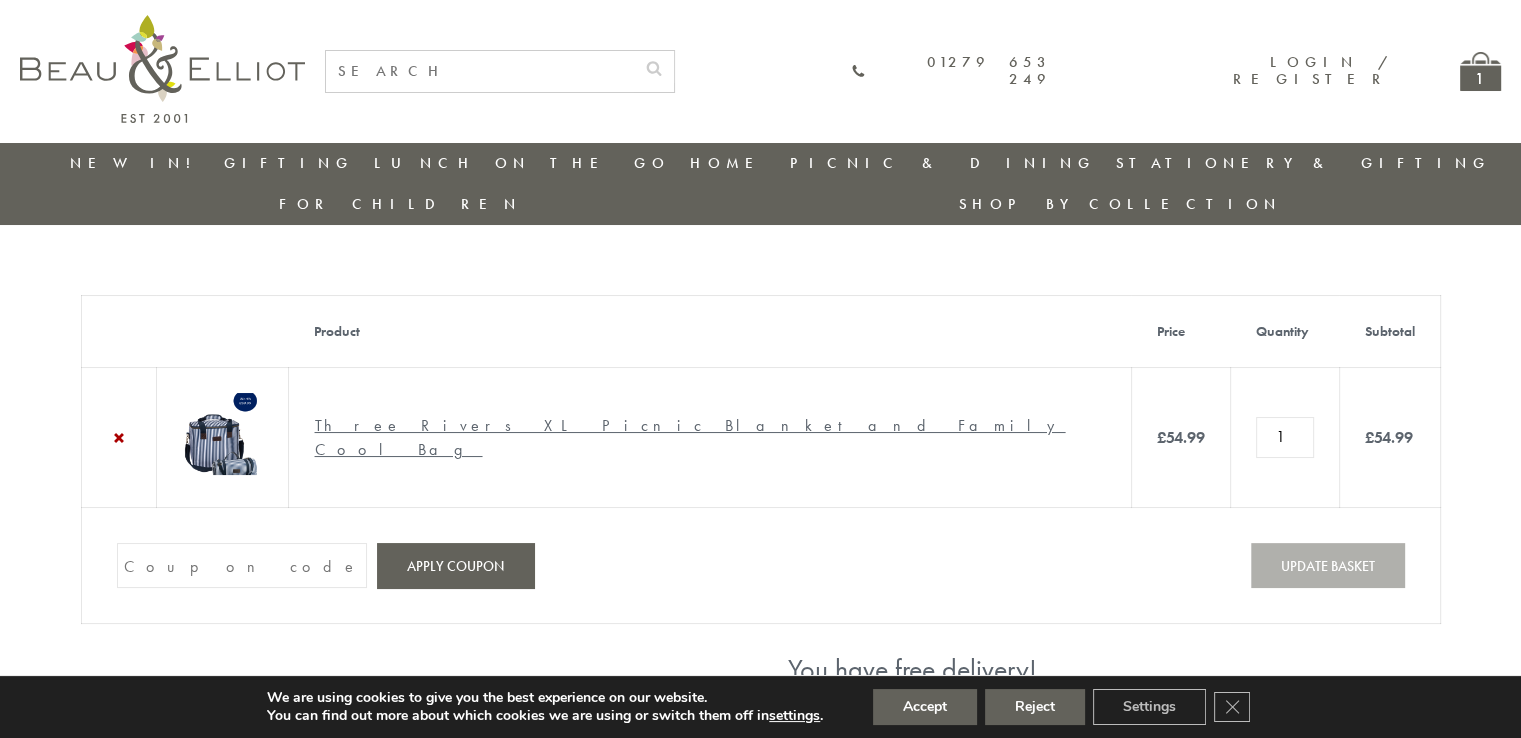 click on "Coupon:" at bounding box center (242, 565) 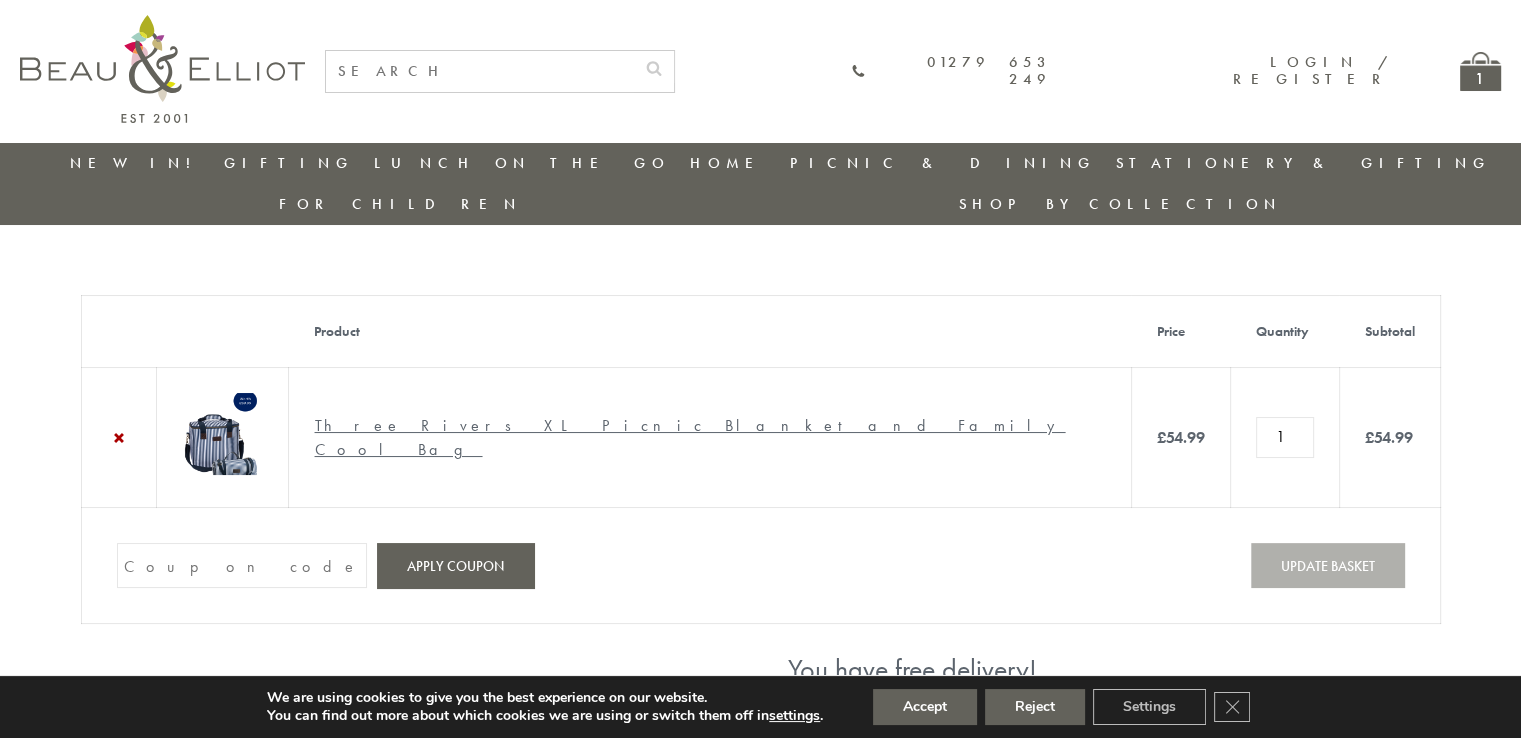 paste on "3KEPDERC" 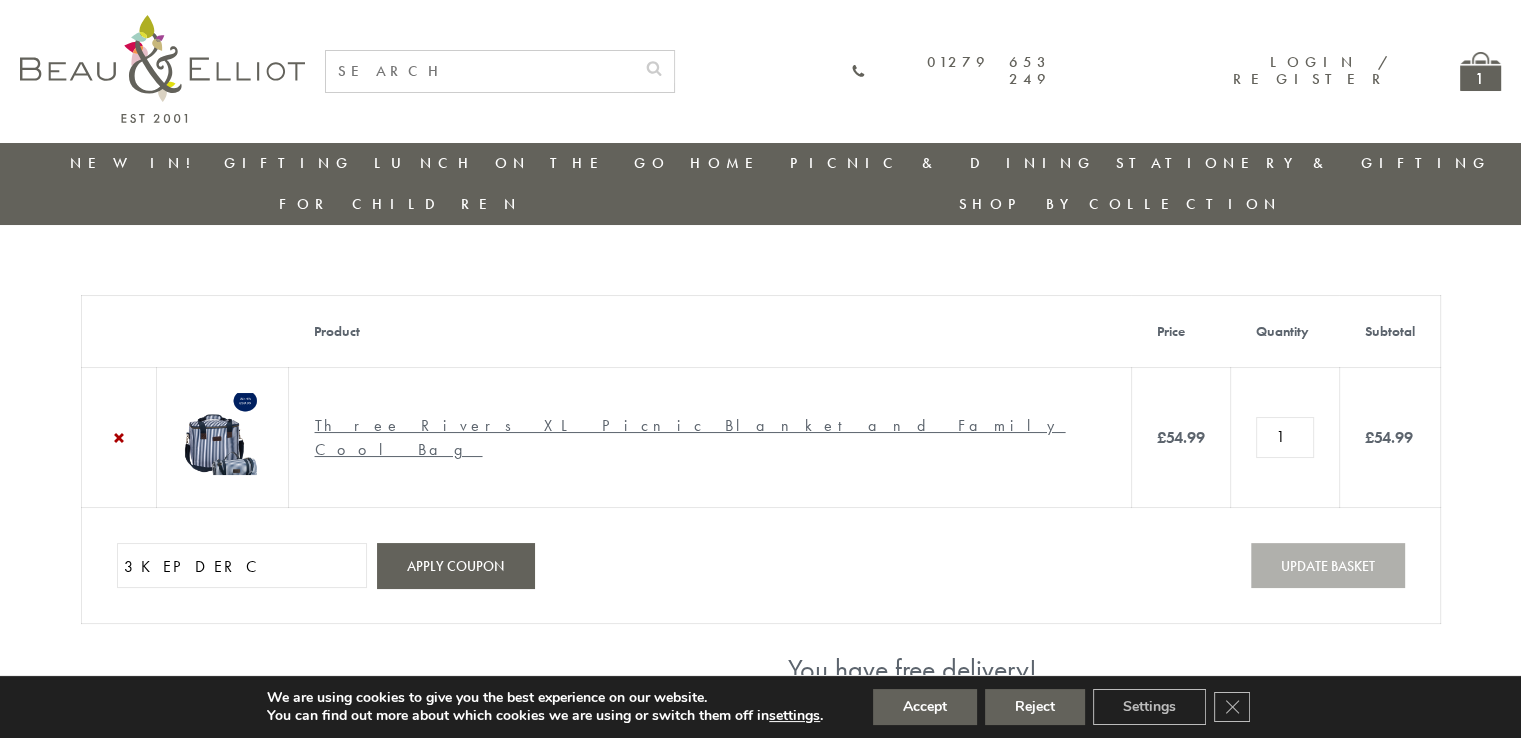 type on "3KEPDERC" 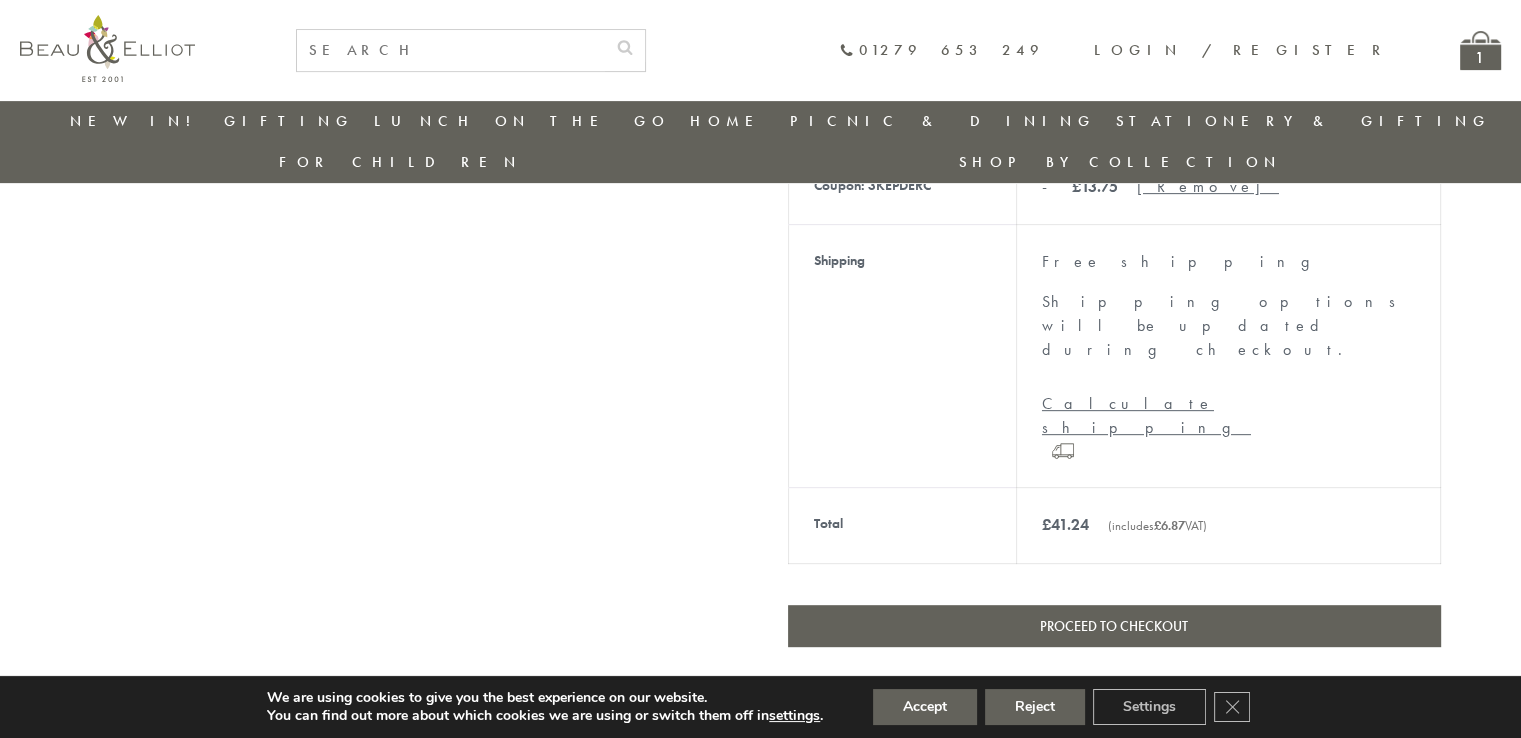 scroll, scrollTop: 786, scrollLeft: 0, axis: vertical 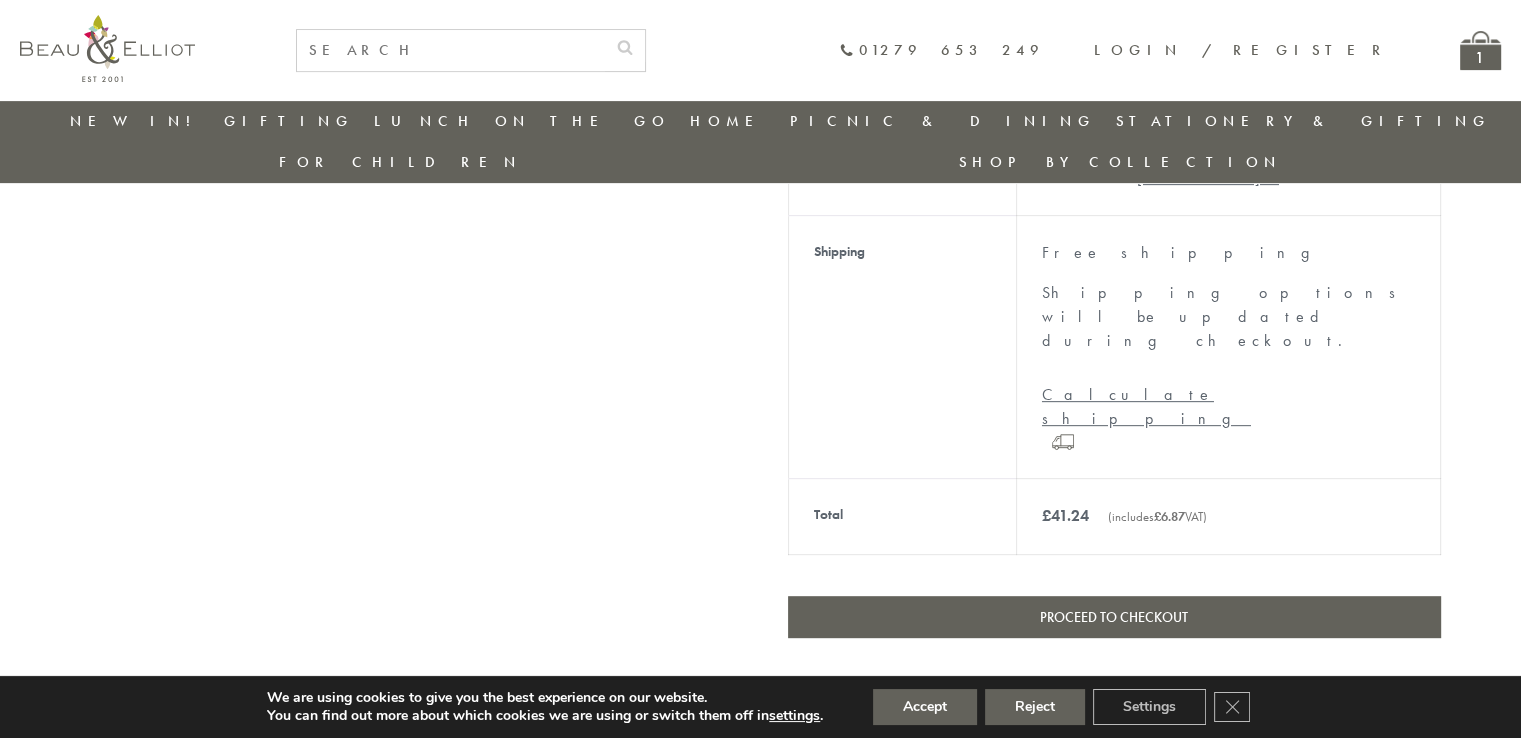 click on "Proceed to checkout" at bounding box center [1114, 617] 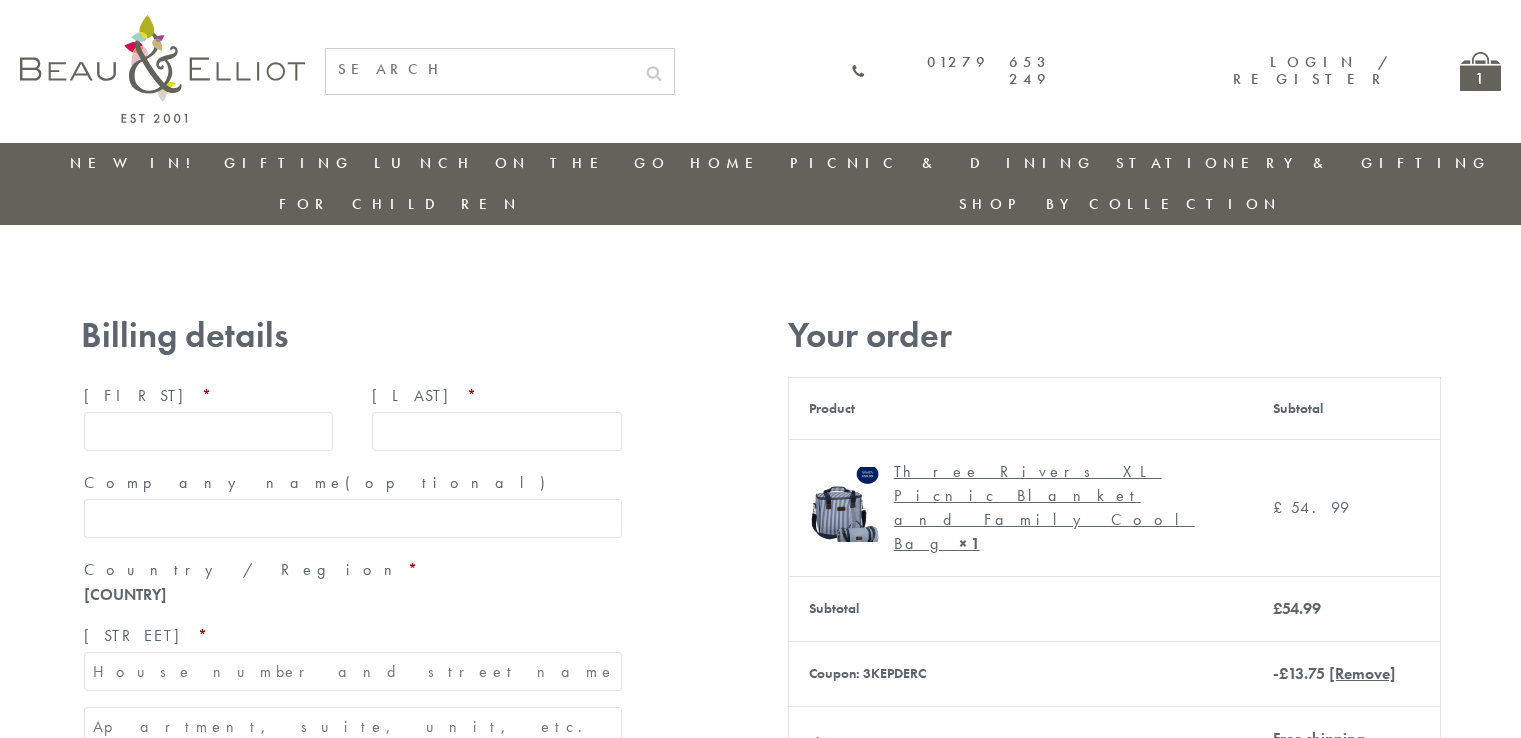 scroll, scrollTop: 0, scrollLeft: 0, axis: both 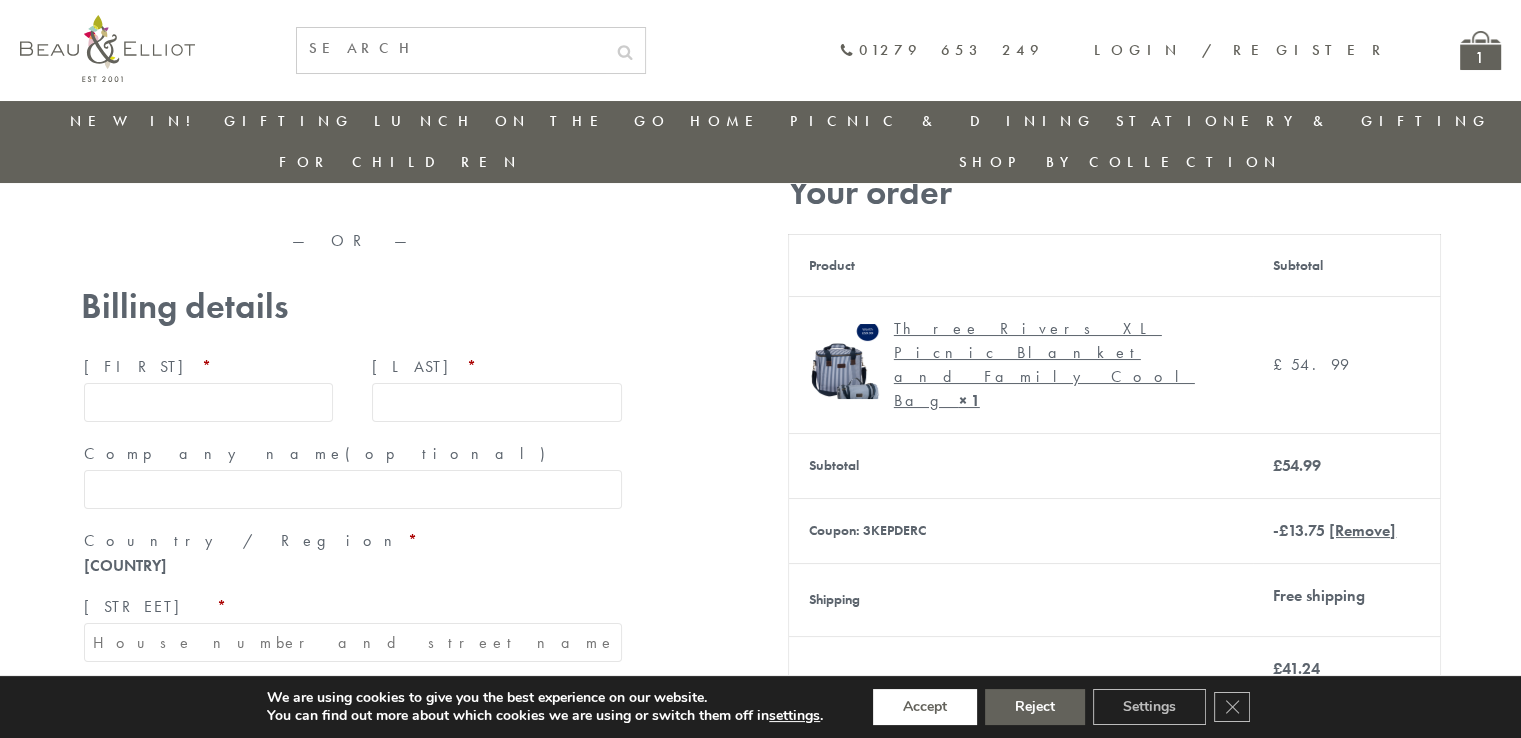 click on "Accept" at bounding box center [925, 707] 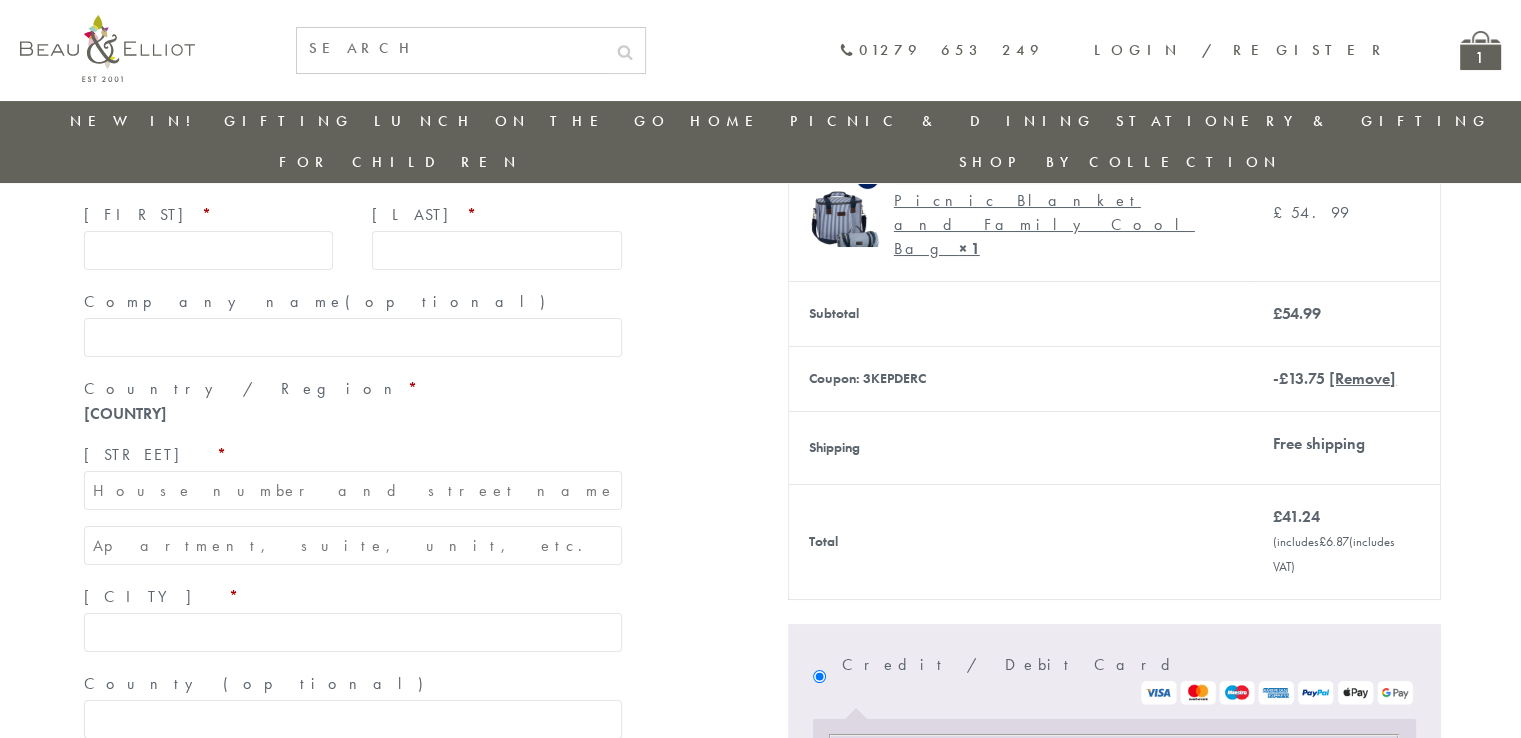 scroll, scrollTop: 254, scrollLeft: 0, axis: vertical 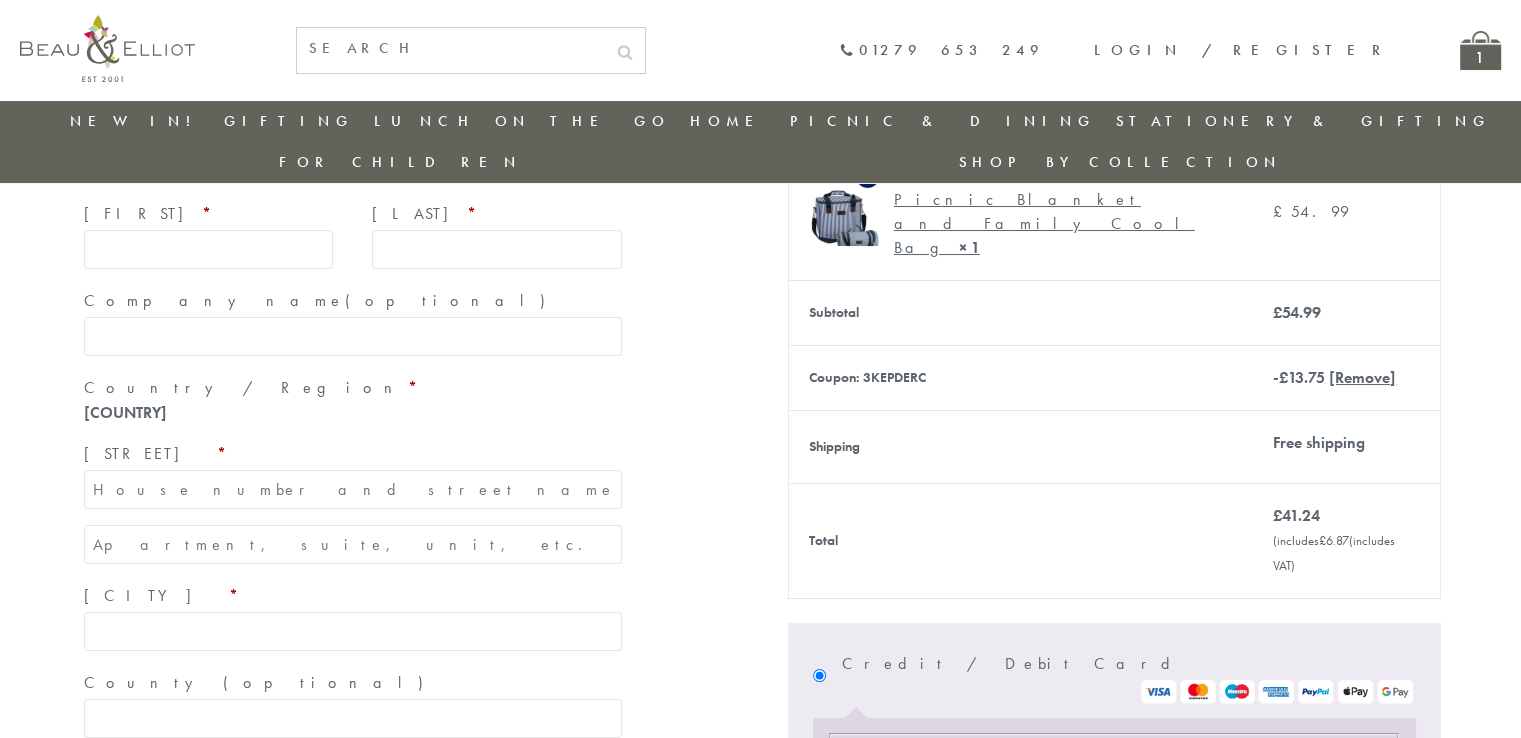click on "[FIRST]  *" at bounding box center (209, 249) 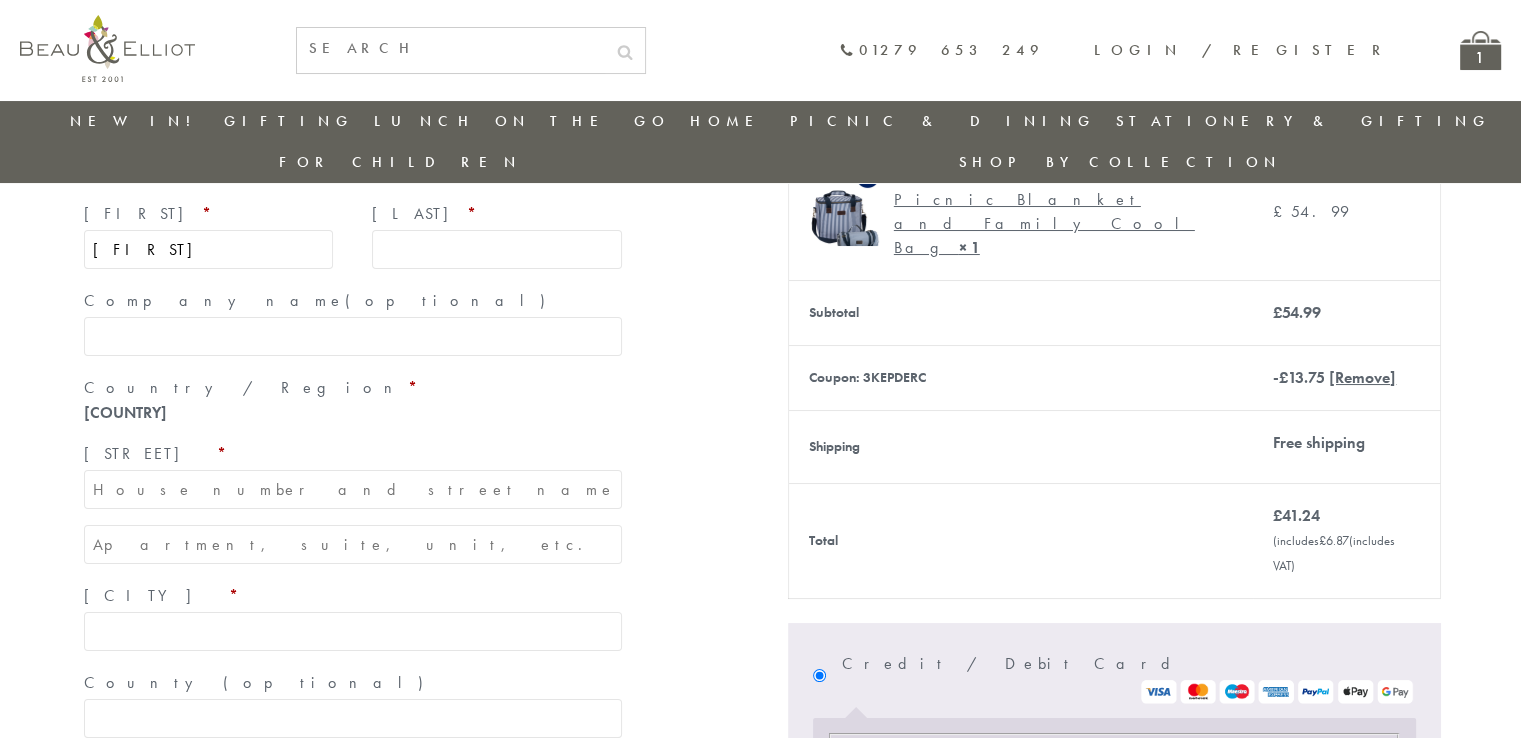 type on "[FIRST]" 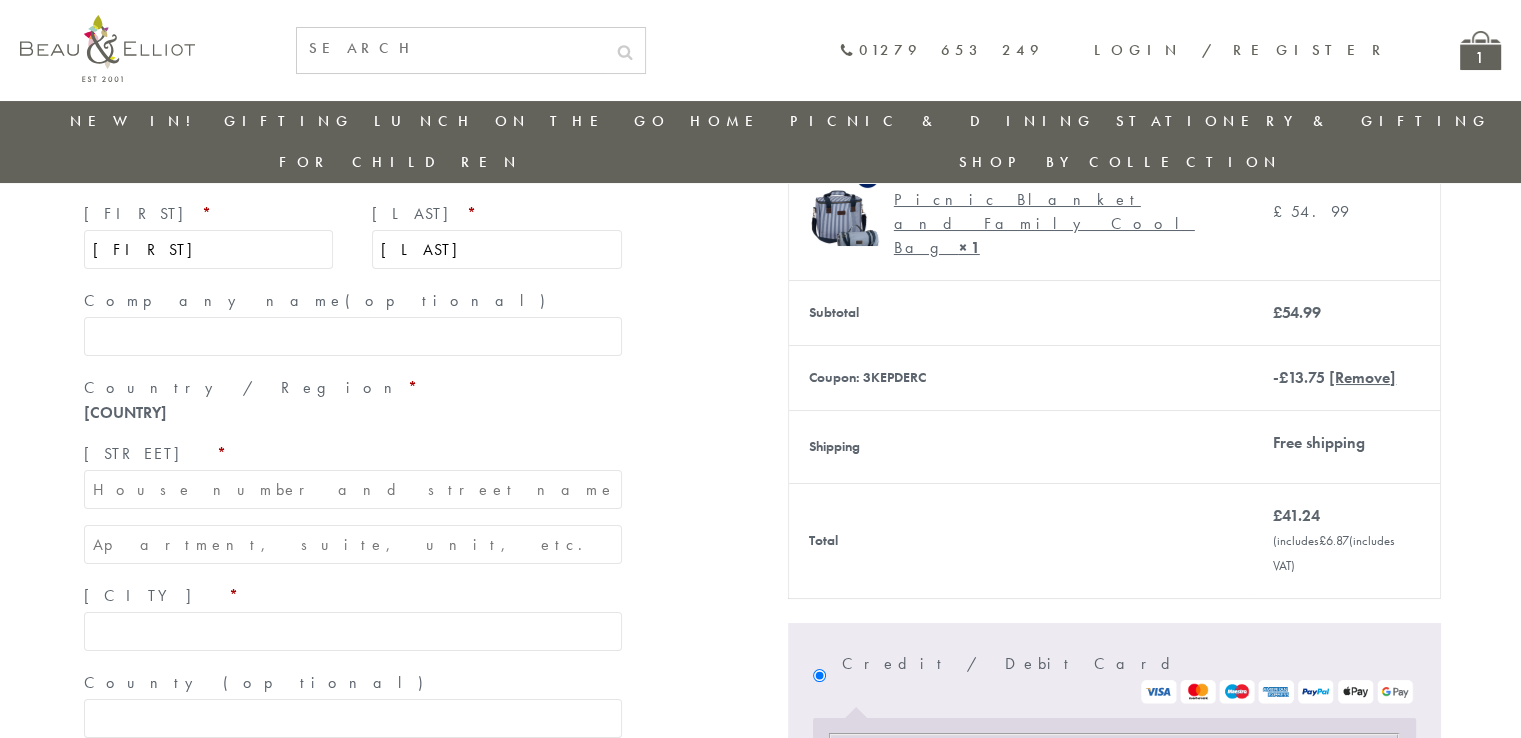 type on "[LAST]" 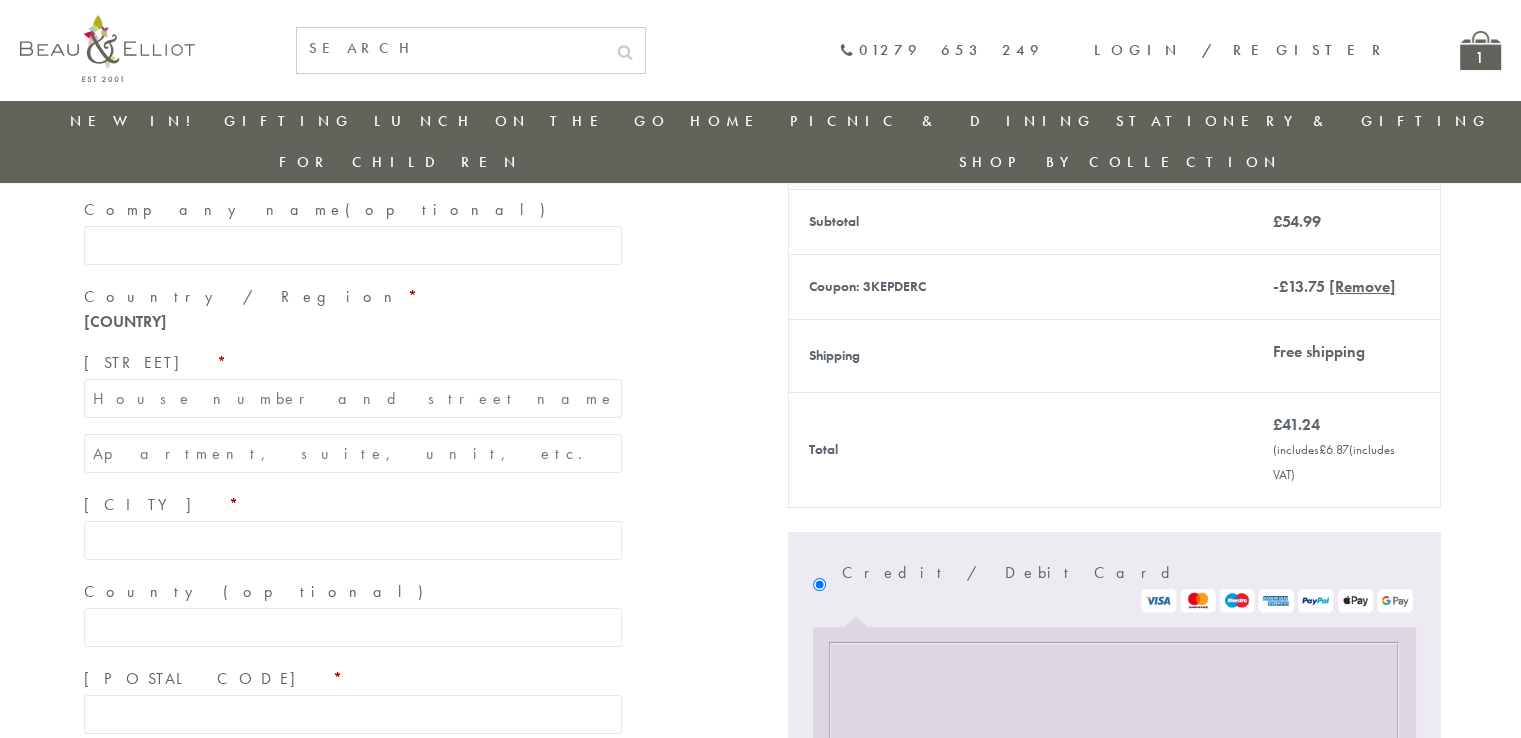 scroll, scrollTop: 346, scrollLeft: 0, axis: vertical 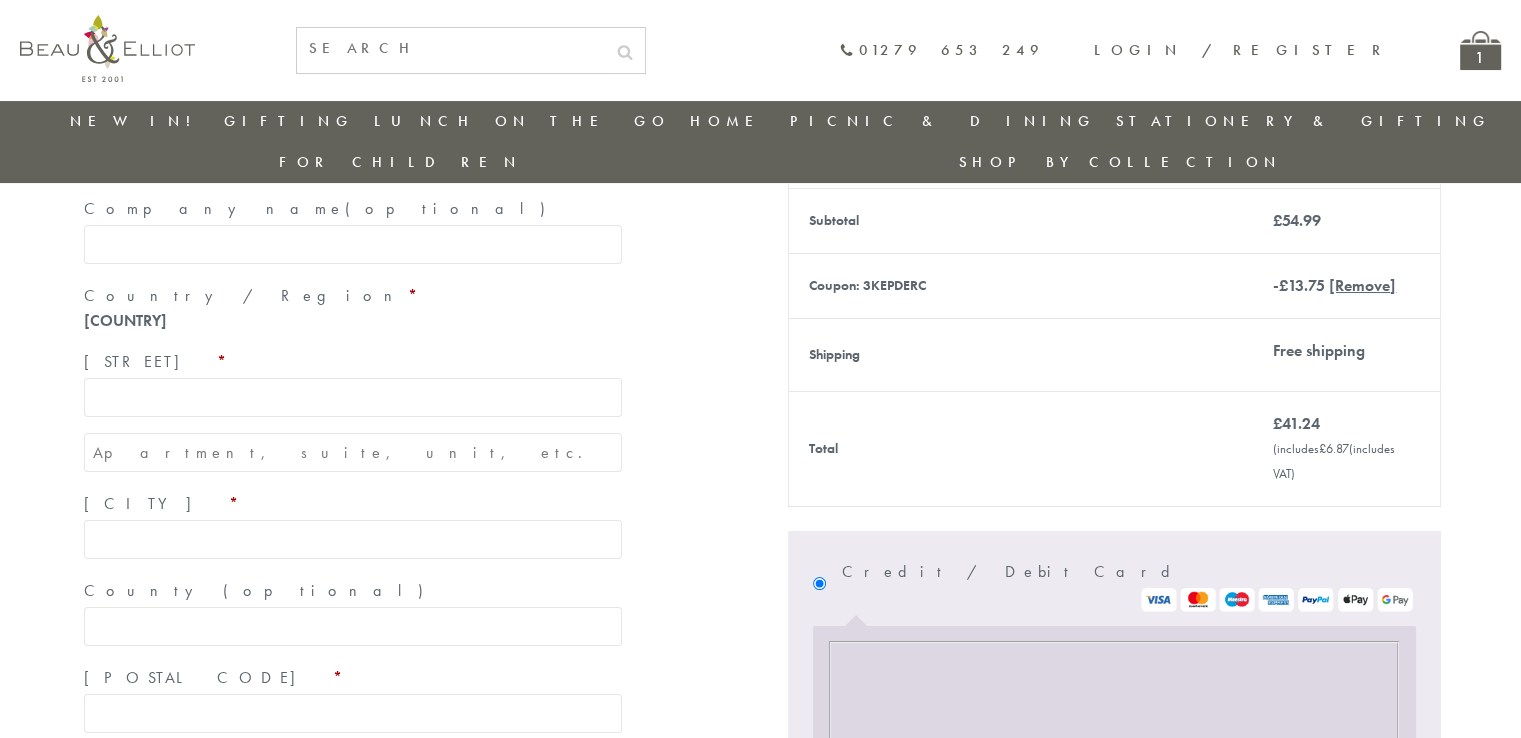 click on "[STREET]   *" at bounding box center [353, 397] 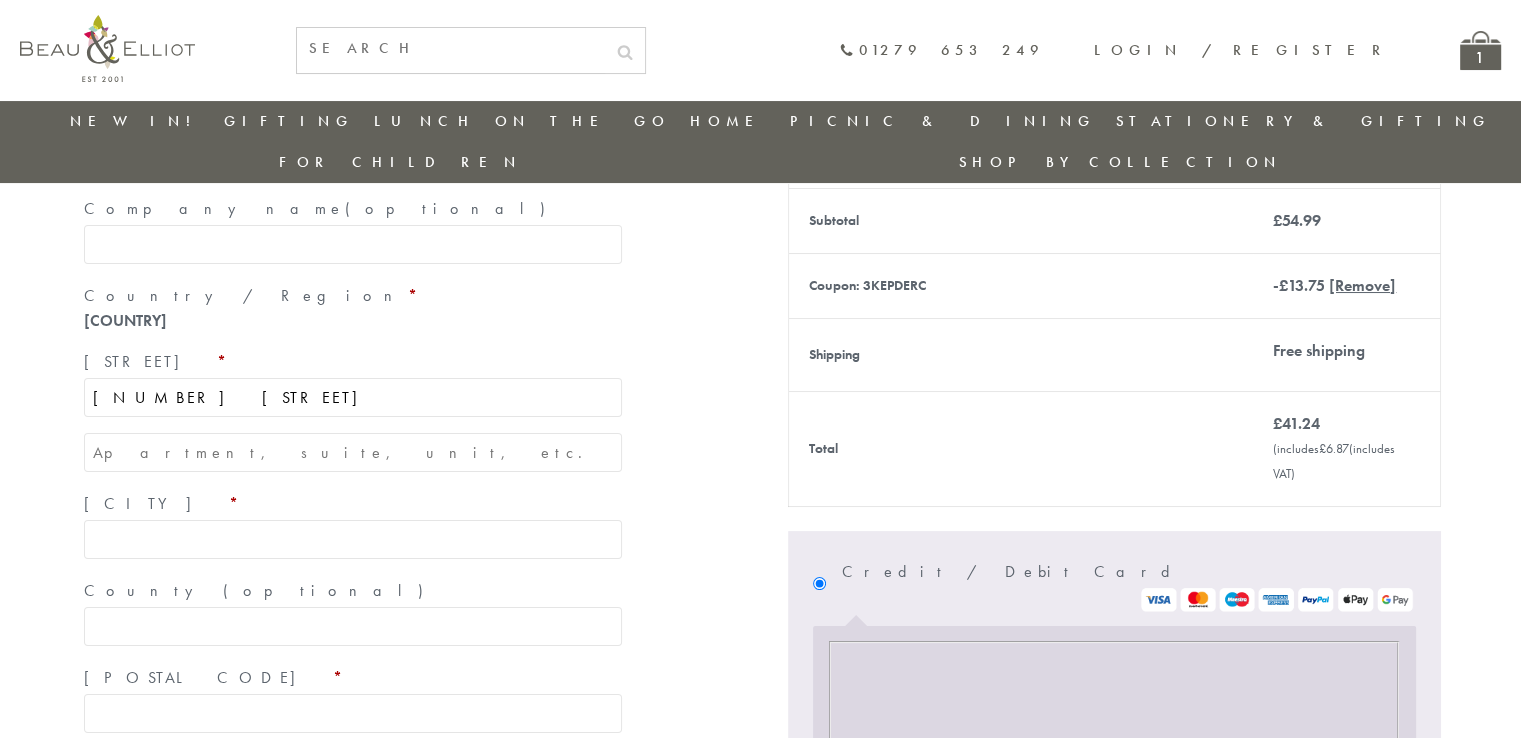 type on "[NUMBER] [STREET]" 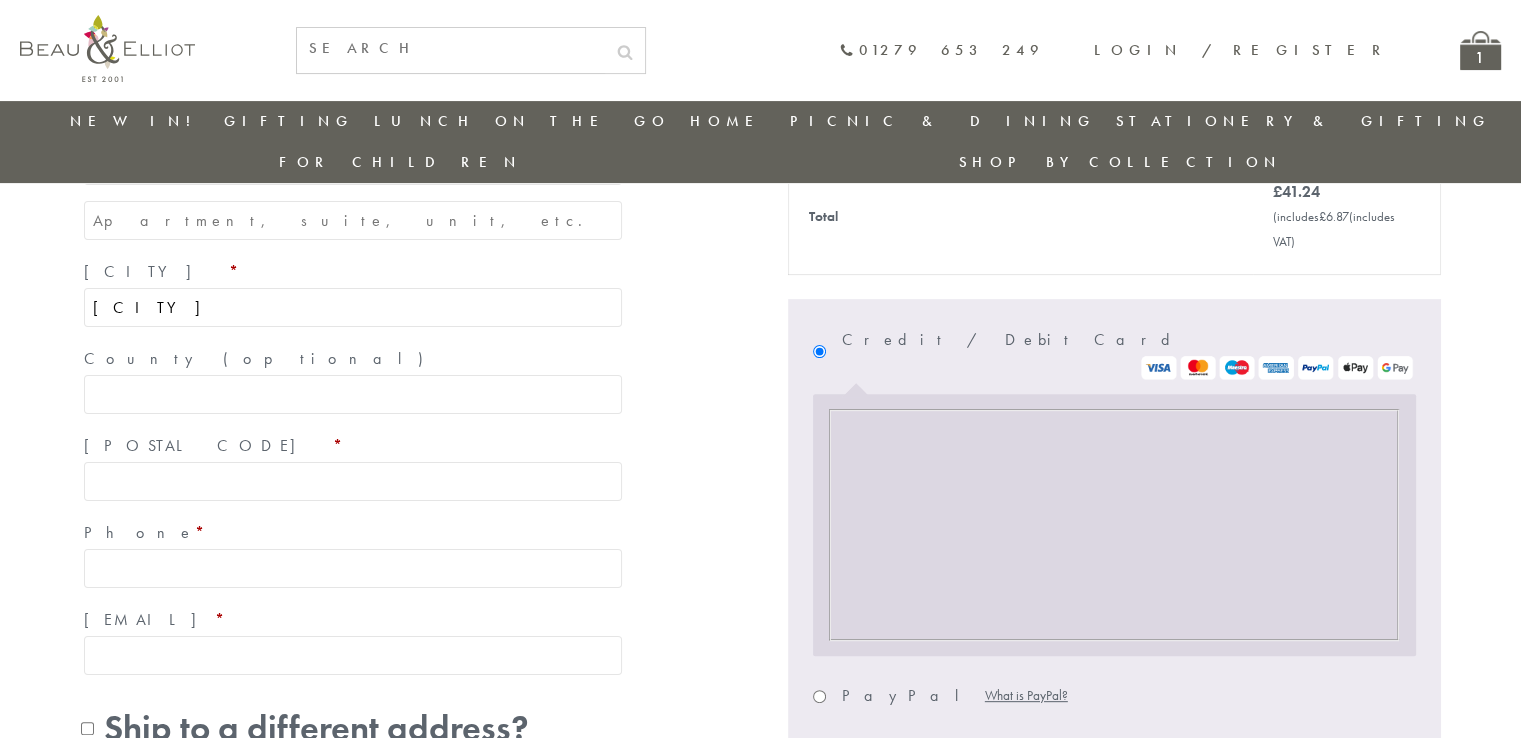 scroll, scrollTop: 609, scrollLeft: 0, axis: vertical 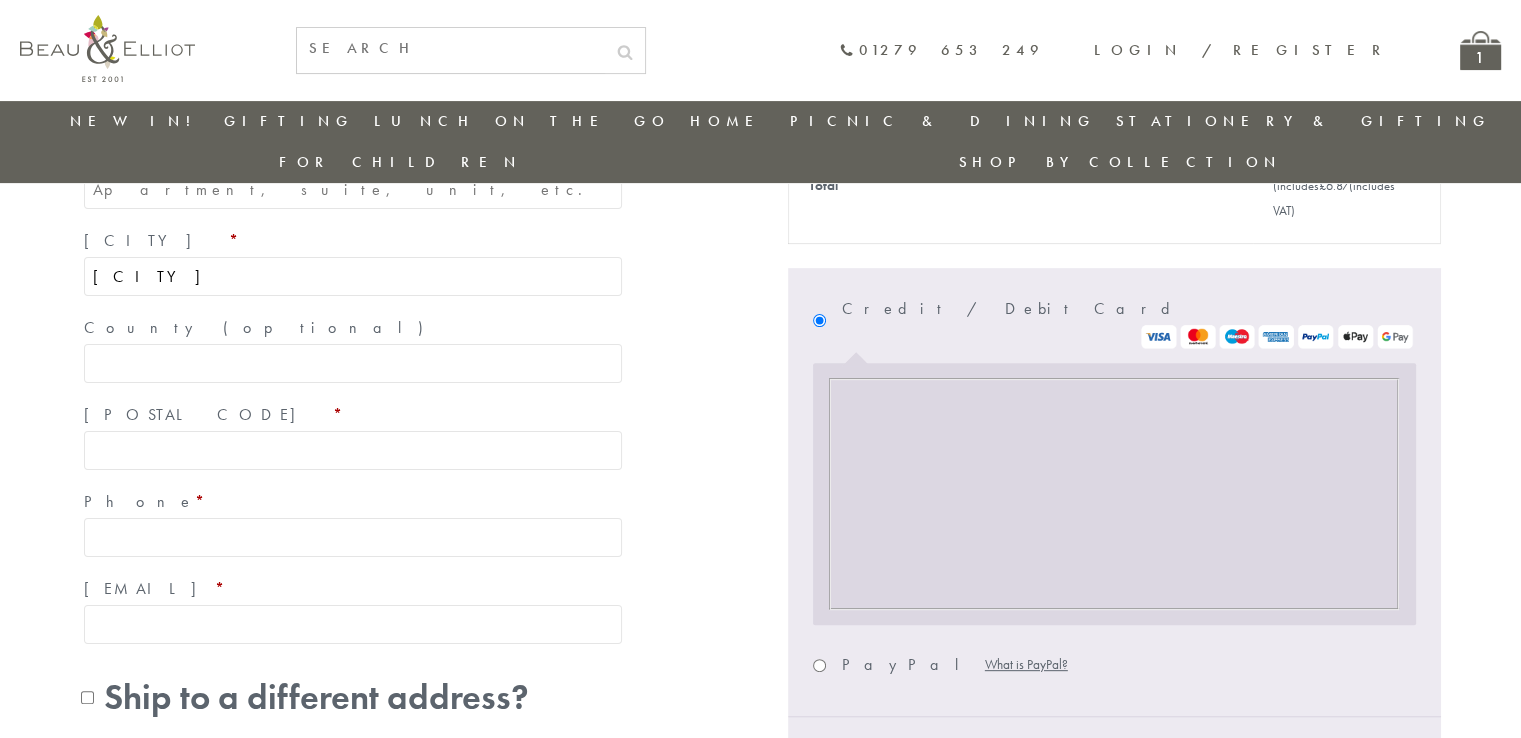 type on "[CITY]" 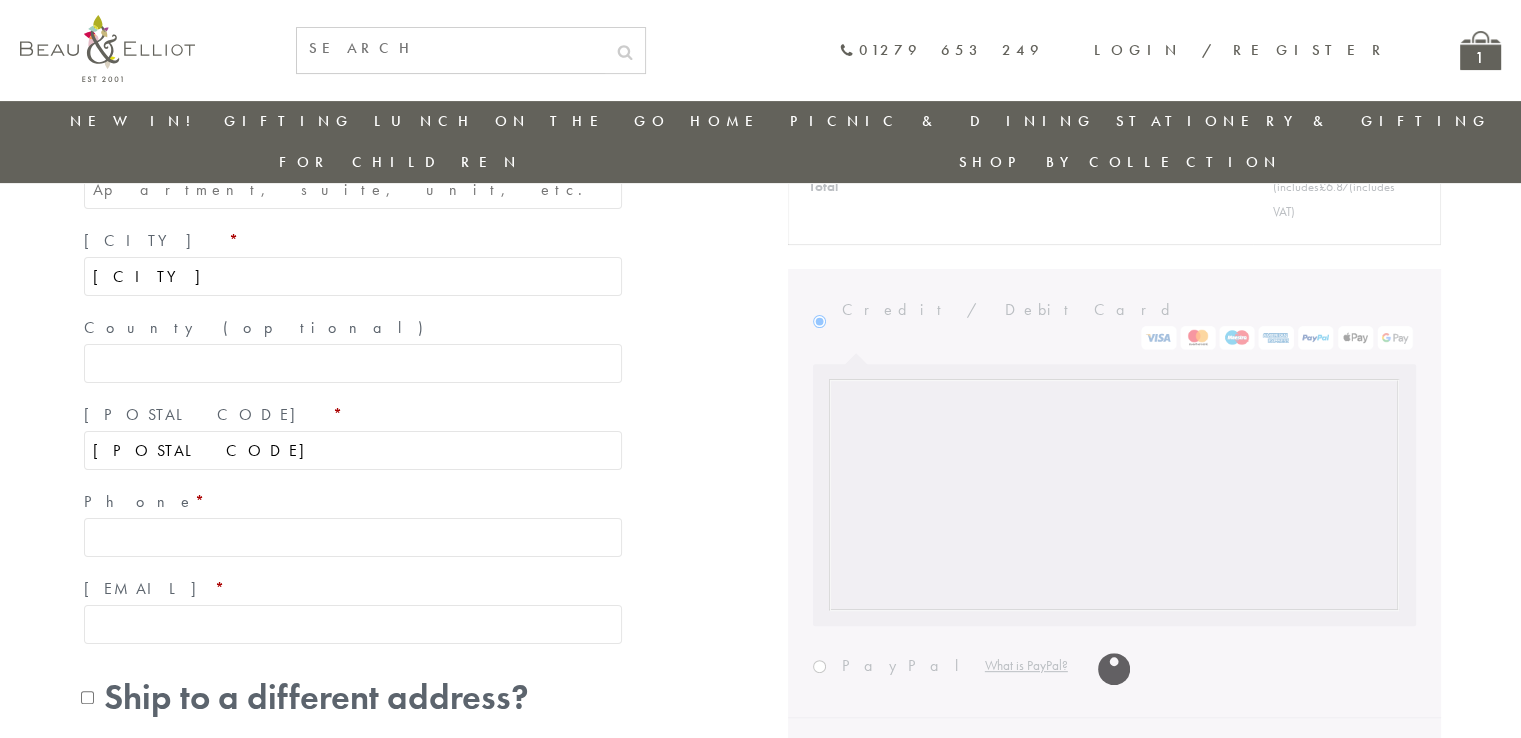 type on "[POSTAL CODE]" 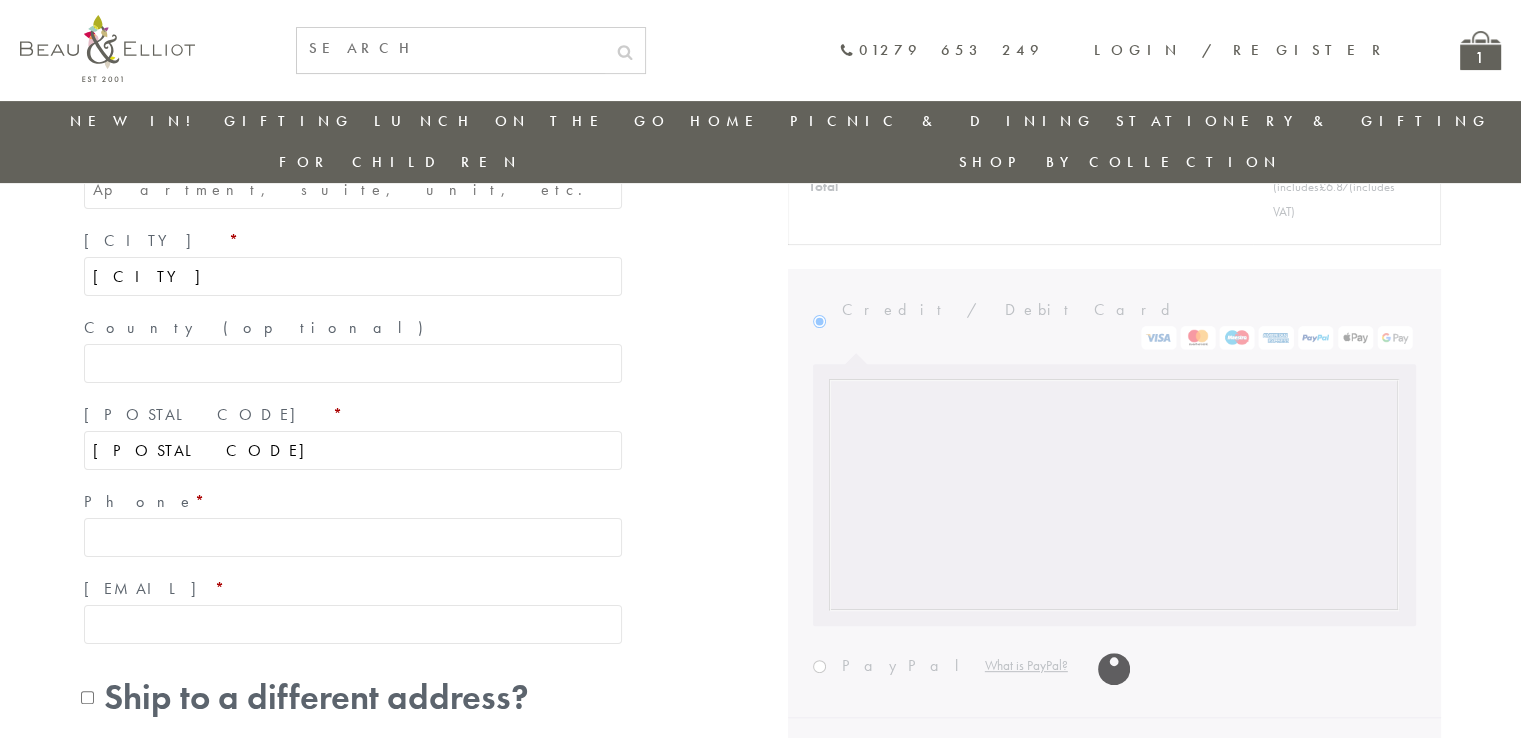 click on "[PHONE]  *" at bounding box center [353, 537] 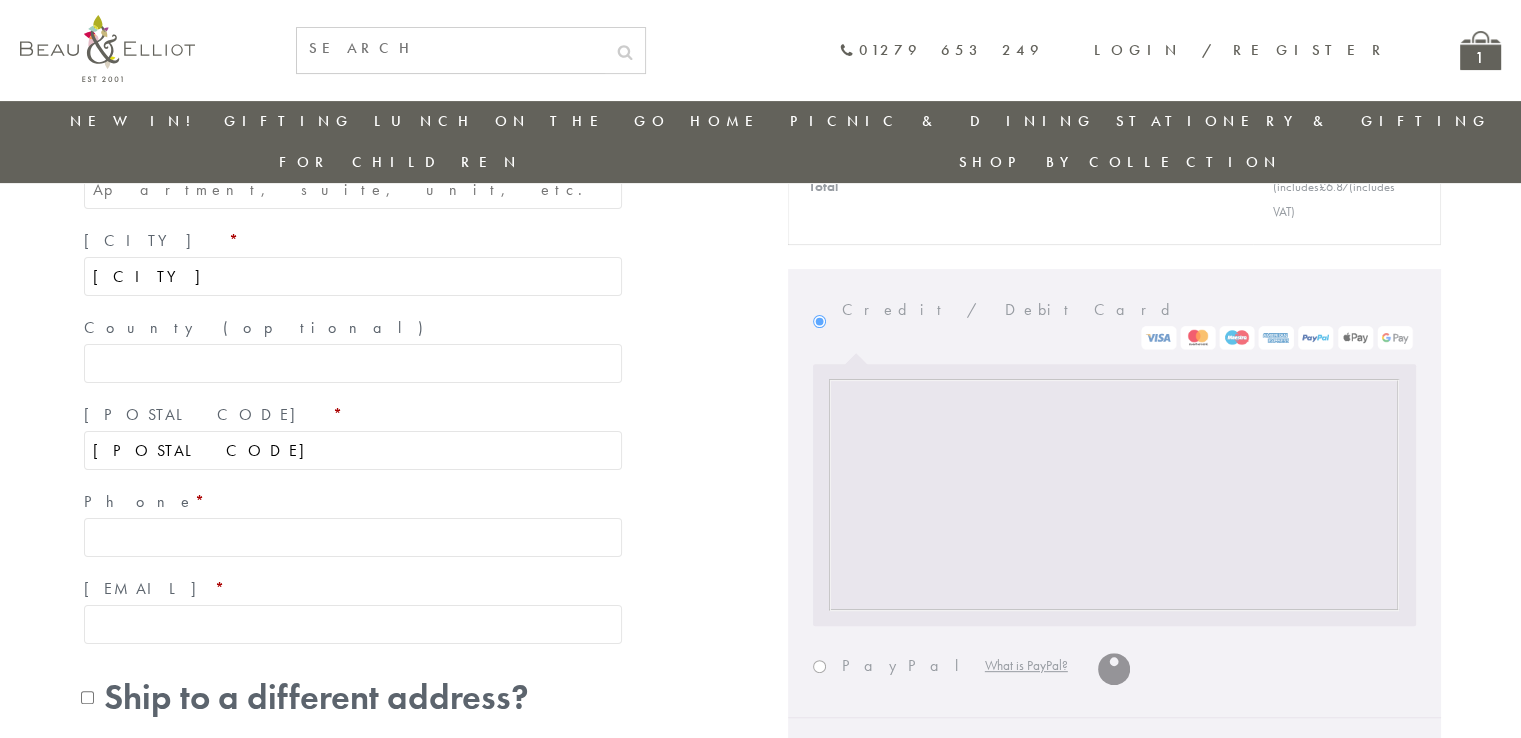 scroll, scrollTop: 570, scrollLeft: 0, axis: vertical 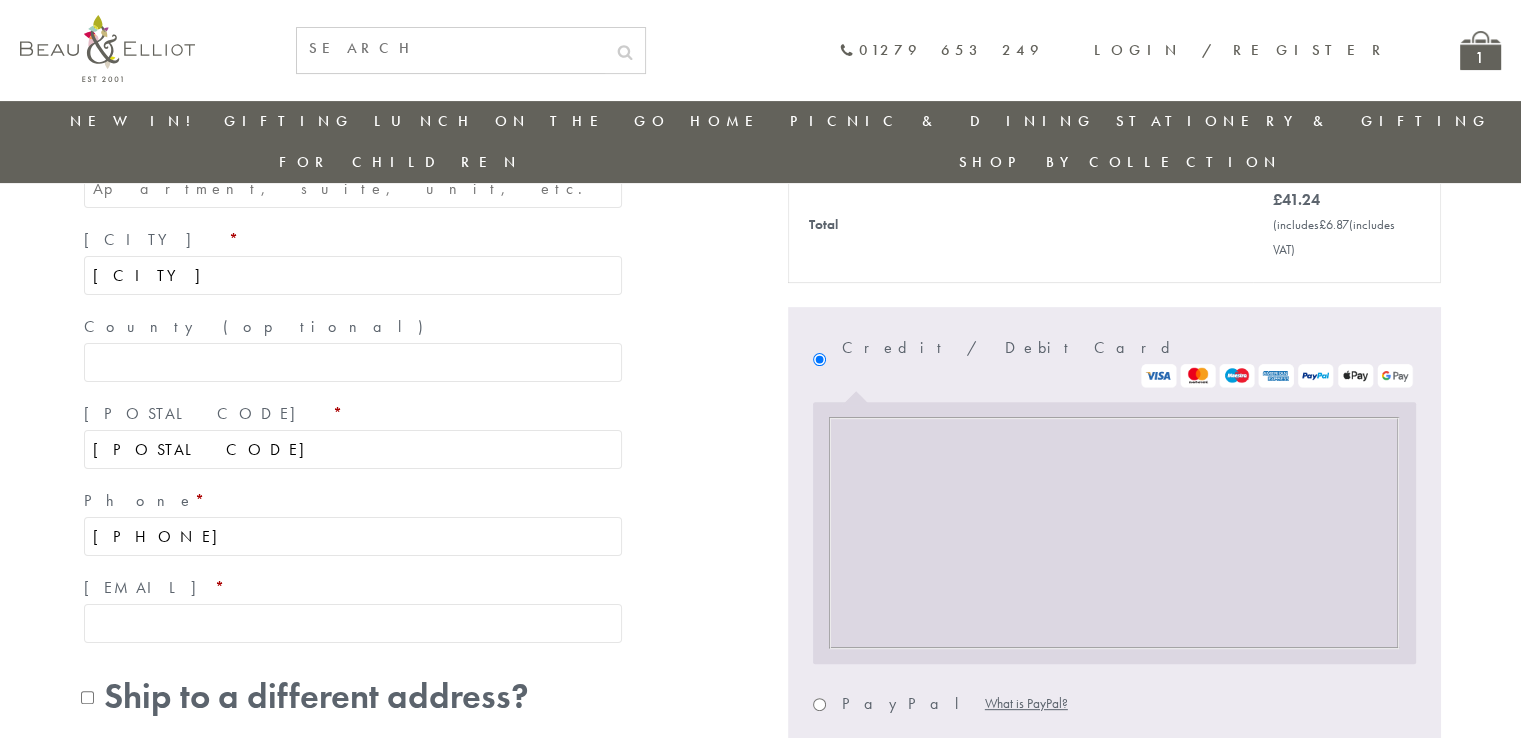 type on "[PHONE]" 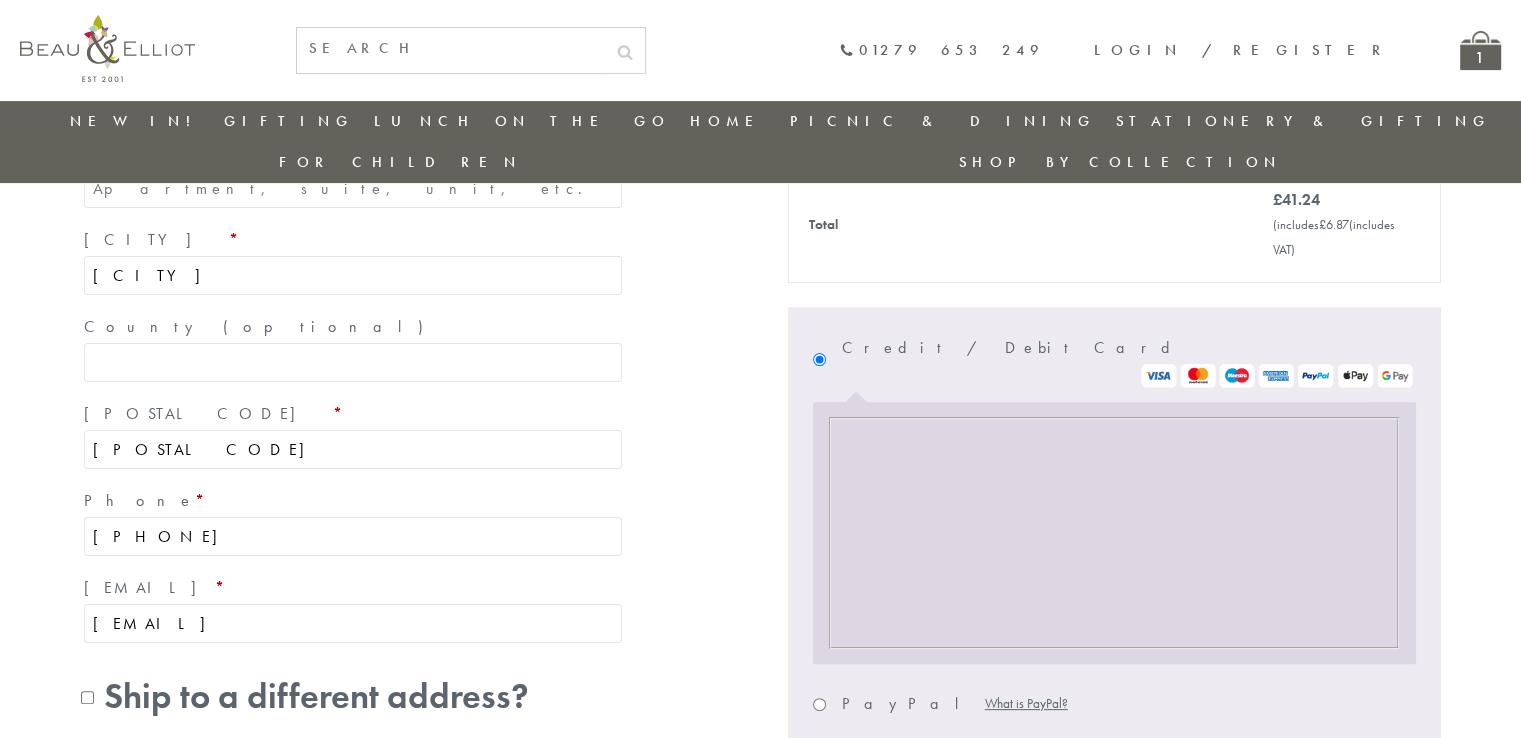 type on "[EMAIL]" 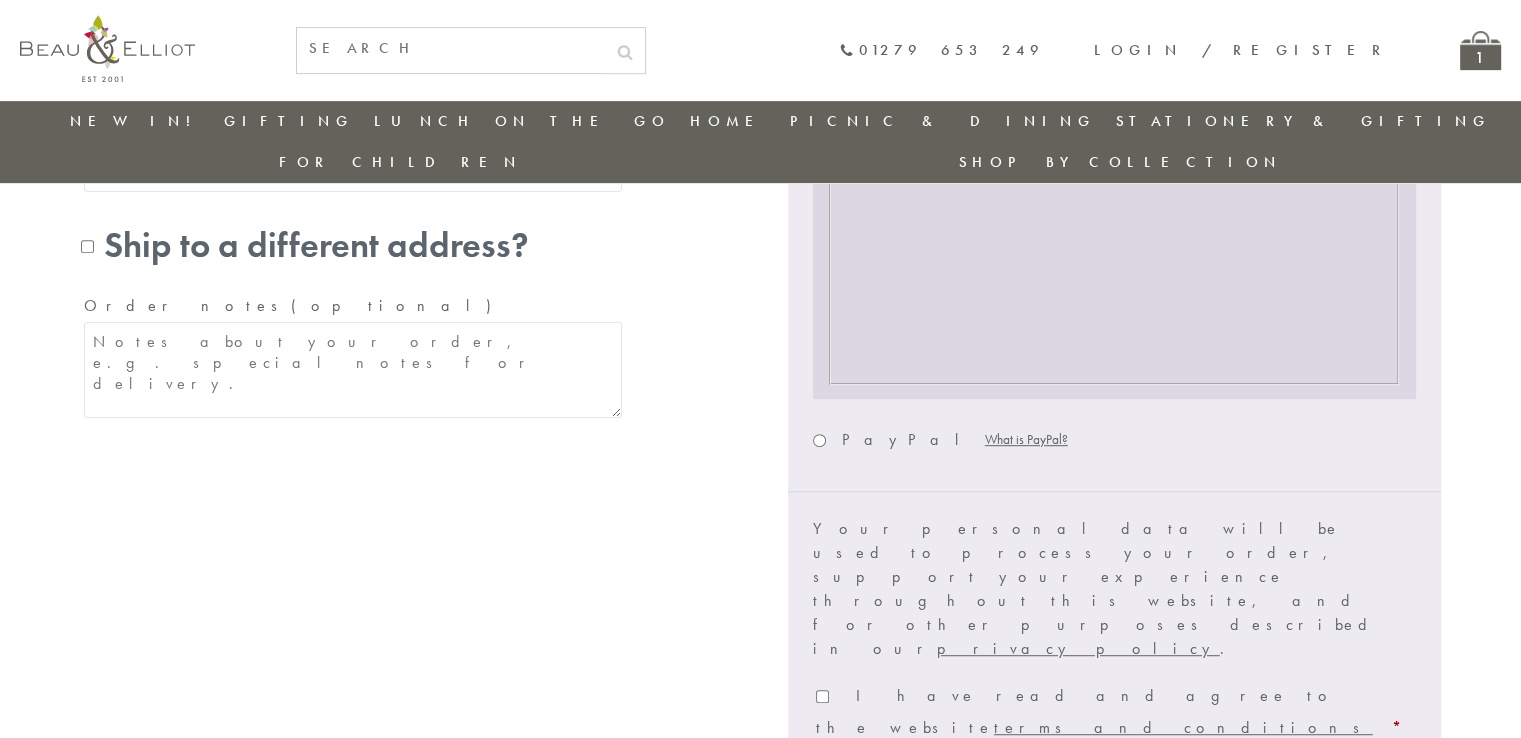 scroll, scrollTop: 1024, scrollLeft: 0, axis: vertical 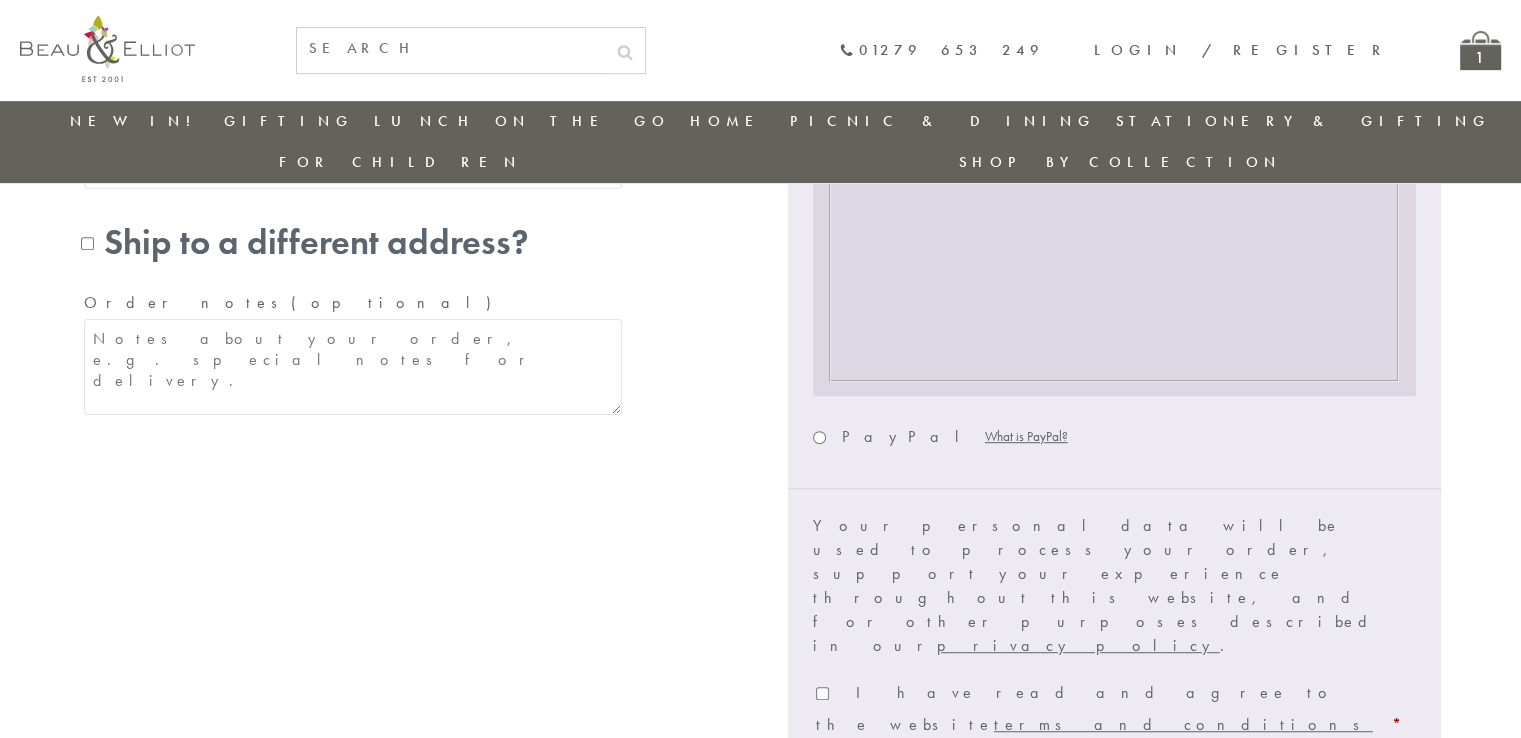 click on "I have read and agree to the website  terms and conditions   *" at bounding box center (822, 693) 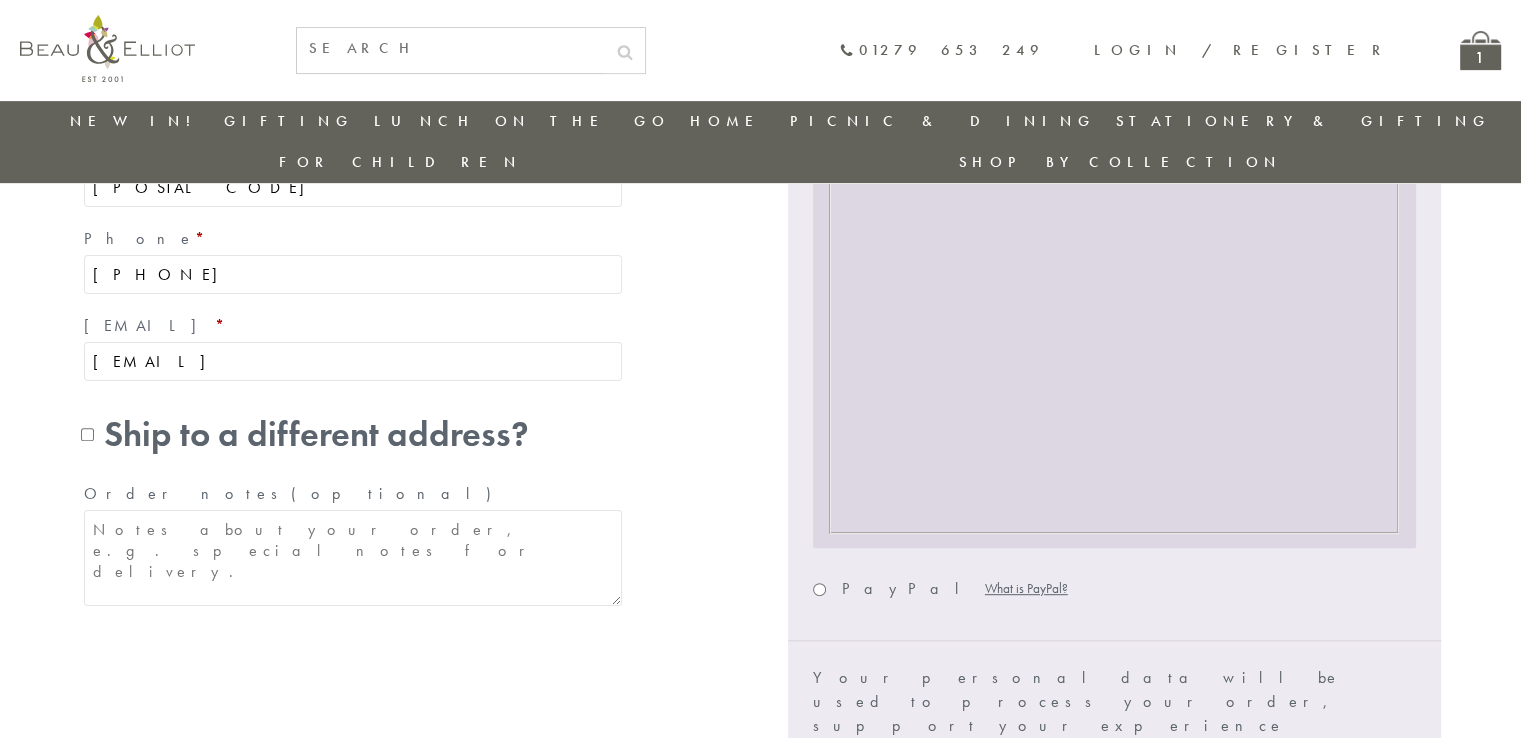 scroll, scrollTop: 1128, scrollLeft: 0, axis: vertical 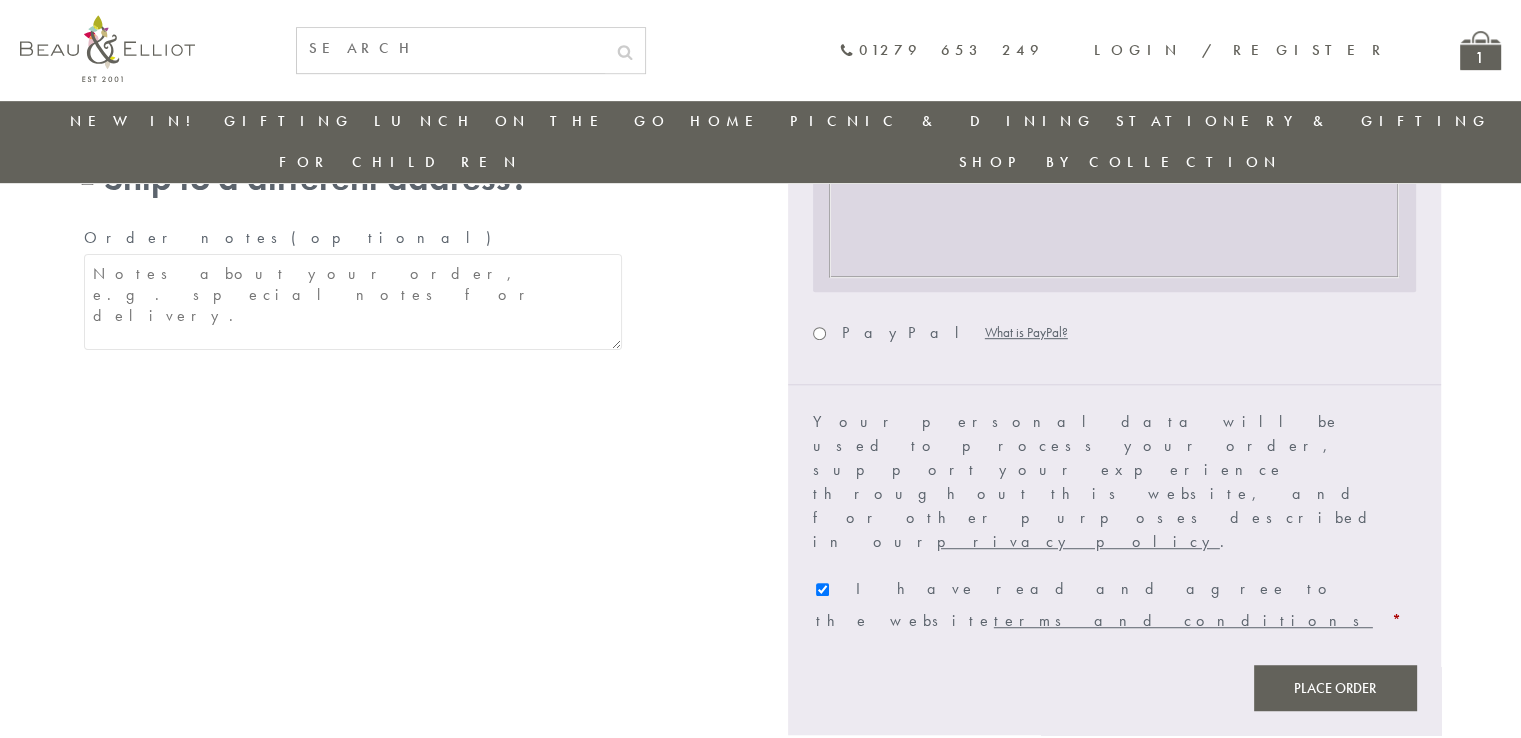 click on "Place order" at bounding box center (1335, 687) 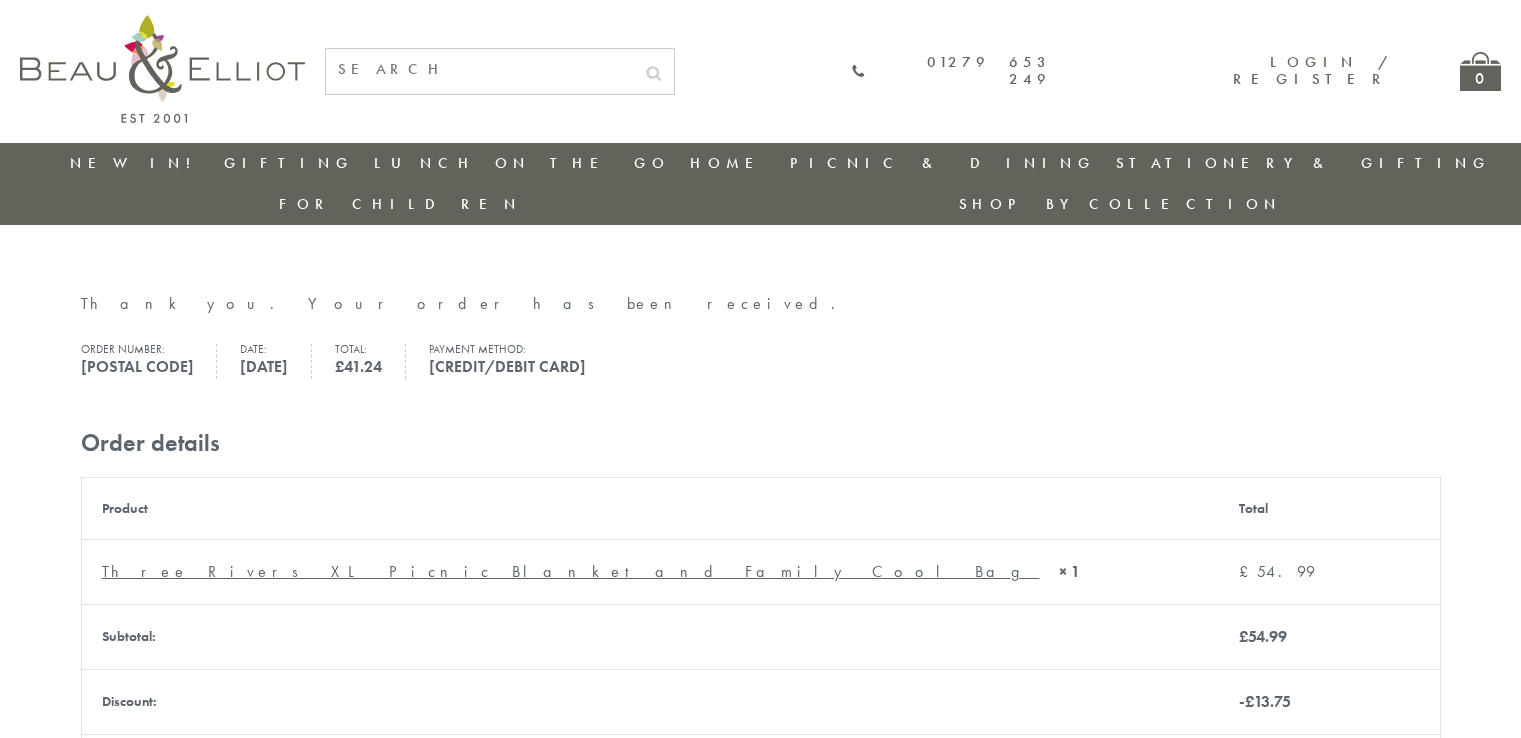 scroll, scrollTop: 0, scrollLeft: 0, axis: both 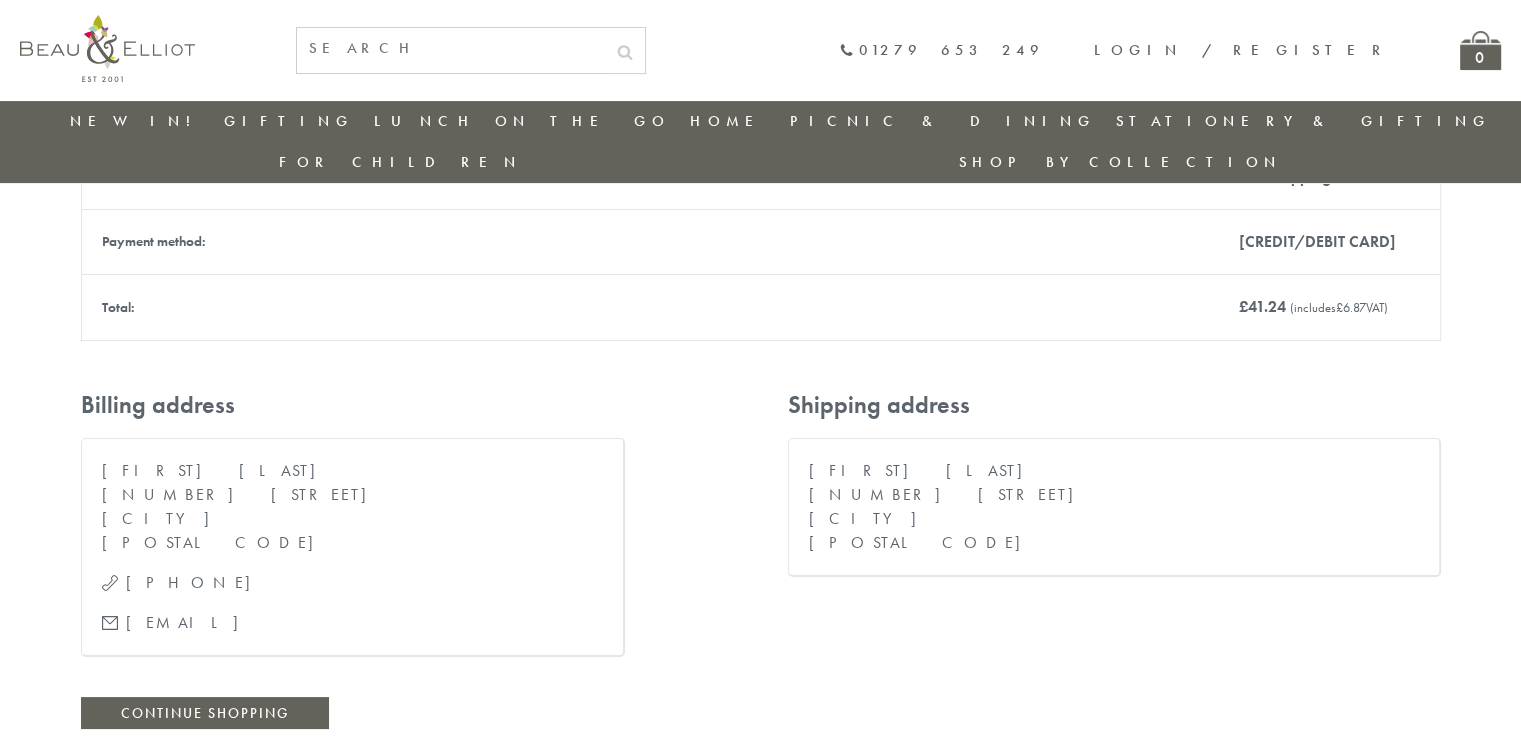click on "£ 41.24   (includes  £ 6.87  VAT)" at bounding box center (1329, 307) 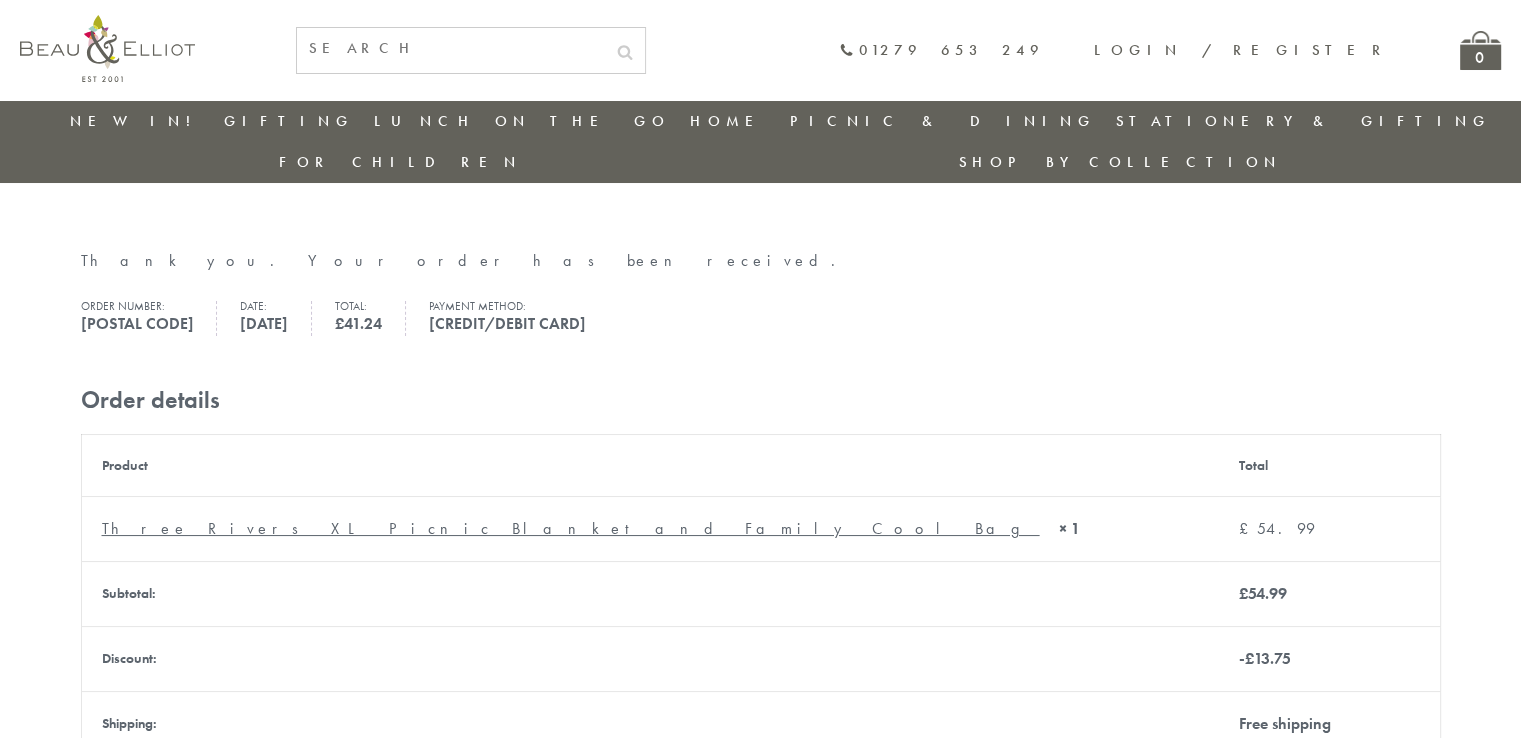 scroll, scrollTop: 0, scrollLeft: 0, axis: both 